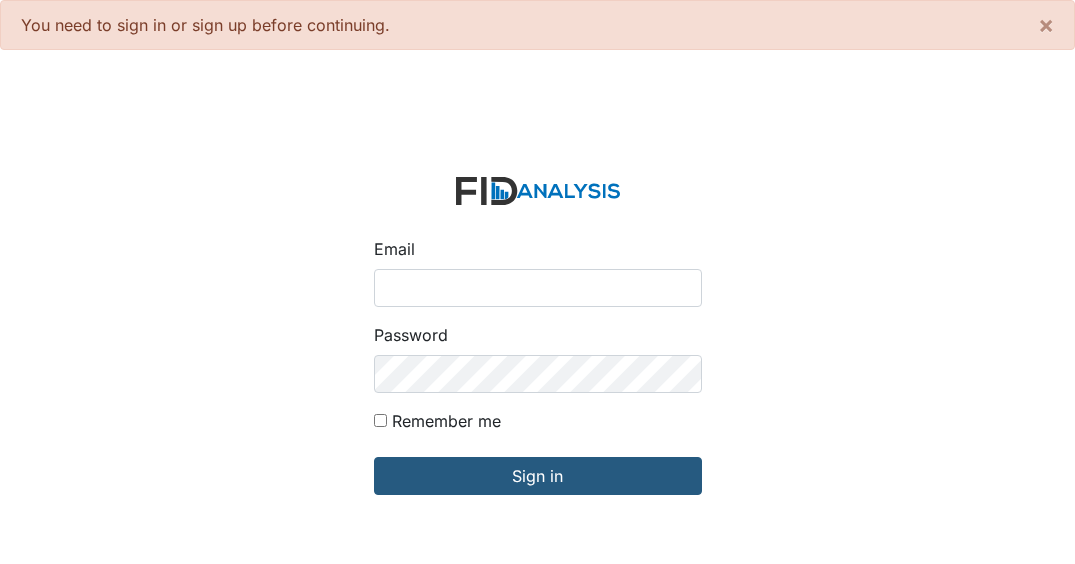 scroll, scrollTop: 0, scrollLeft: 0, axis: both 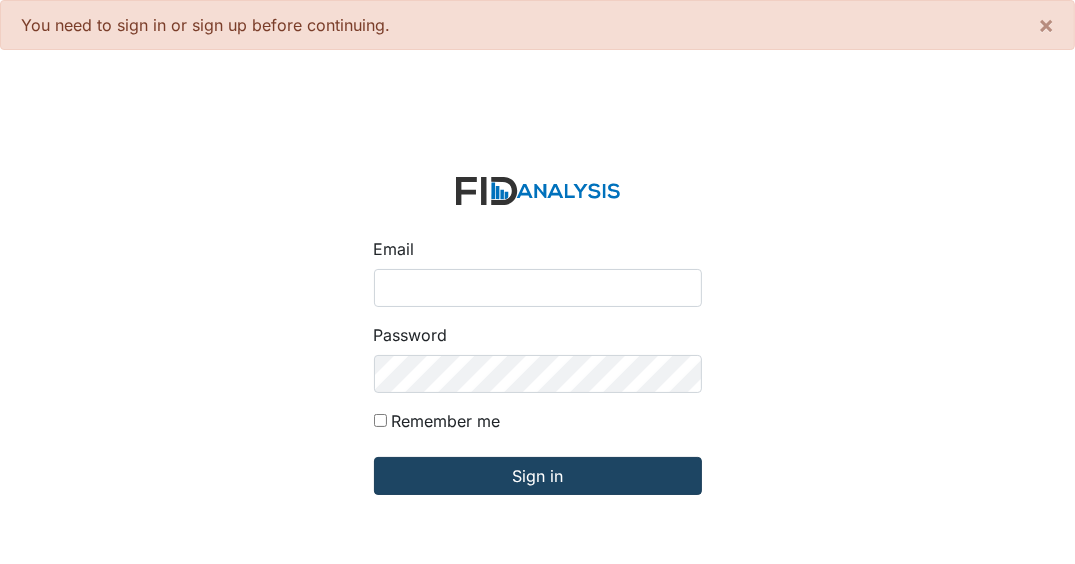 type on "[EMAIL_ADDRESS][DOMAIN_NAME]" 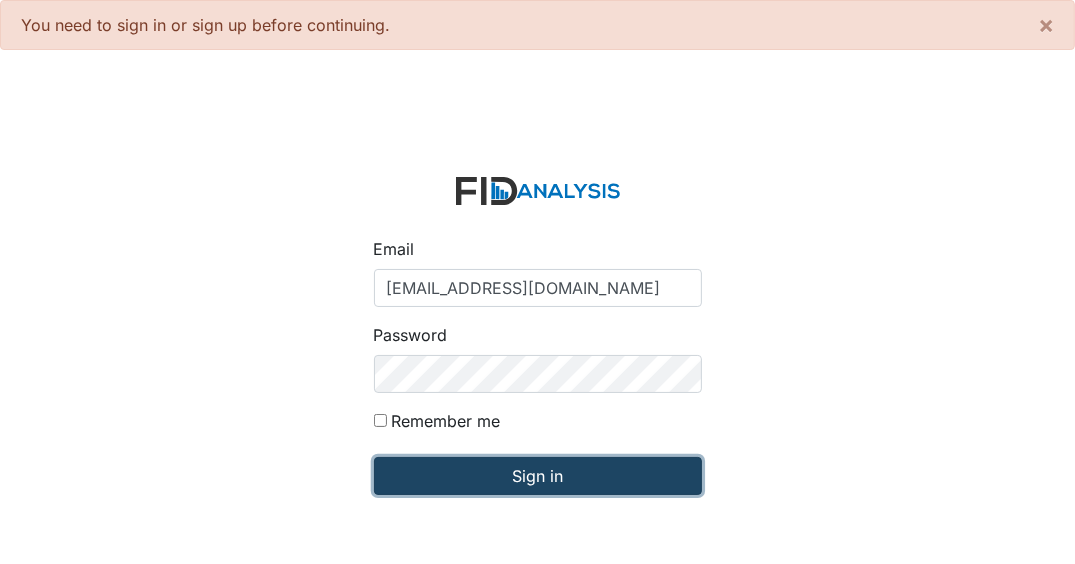 click on "Sign in" at bounding box center (538, 476) 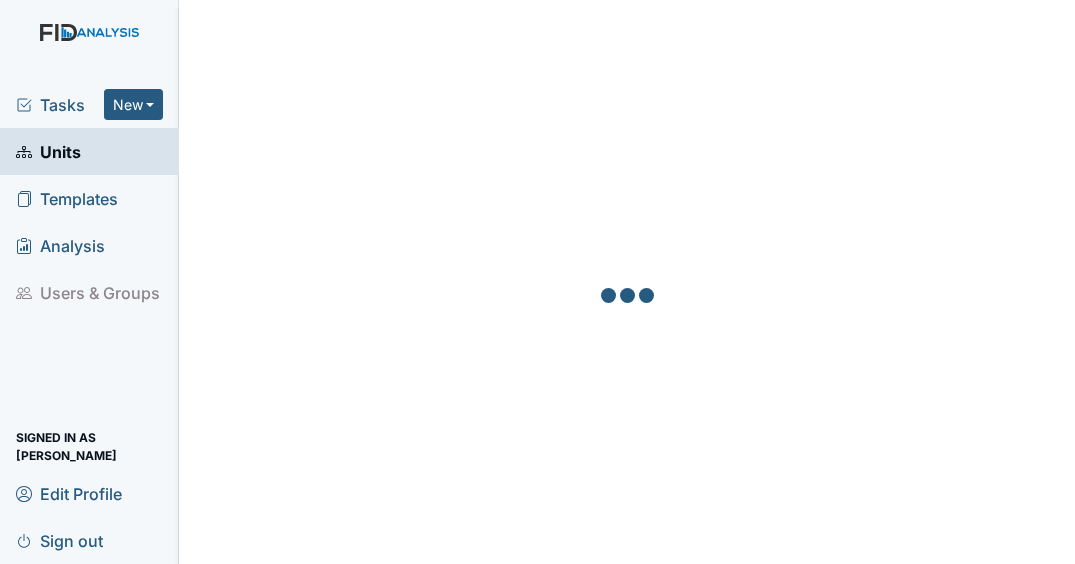 scroll, scrollTop: 0, scrollLeft: 0, axis: both 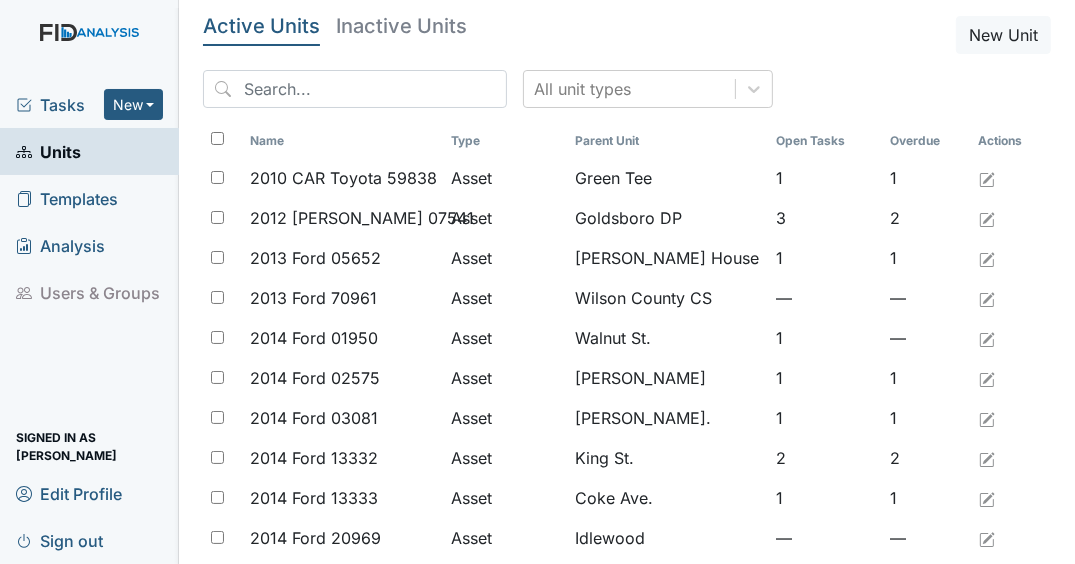 click on "Tasks" at bounding box center [60, 105] 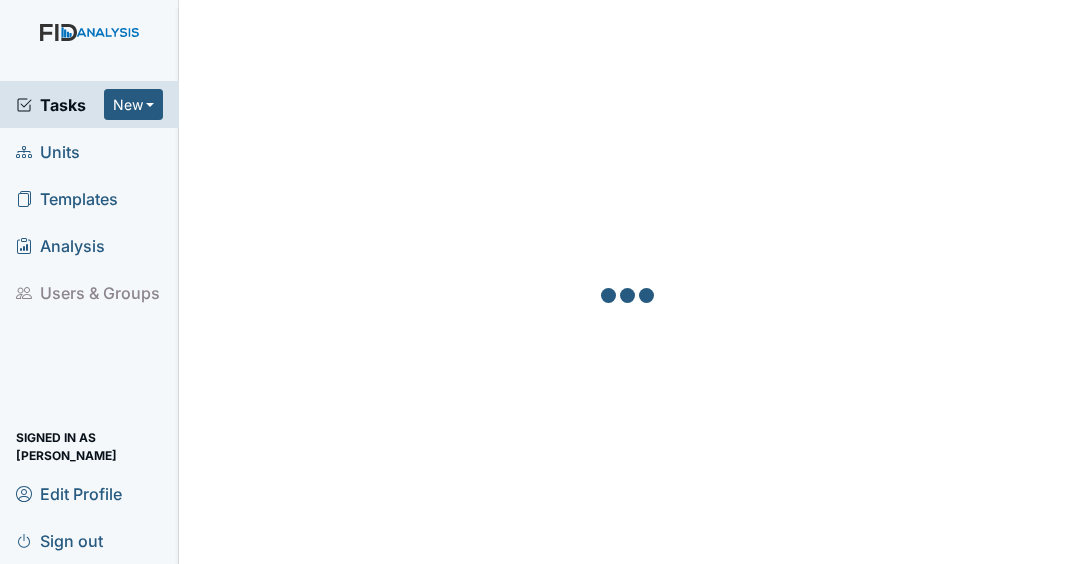 scroll, scrollTop: 0, scrollLeft: 0, axis: both 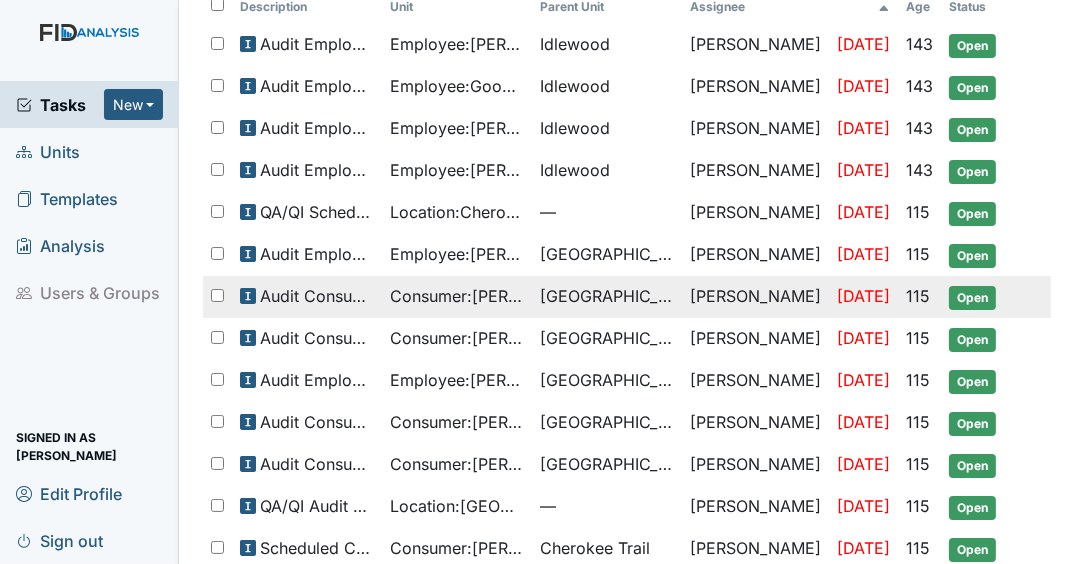 click on "Open" at bounding box center (972, 298) 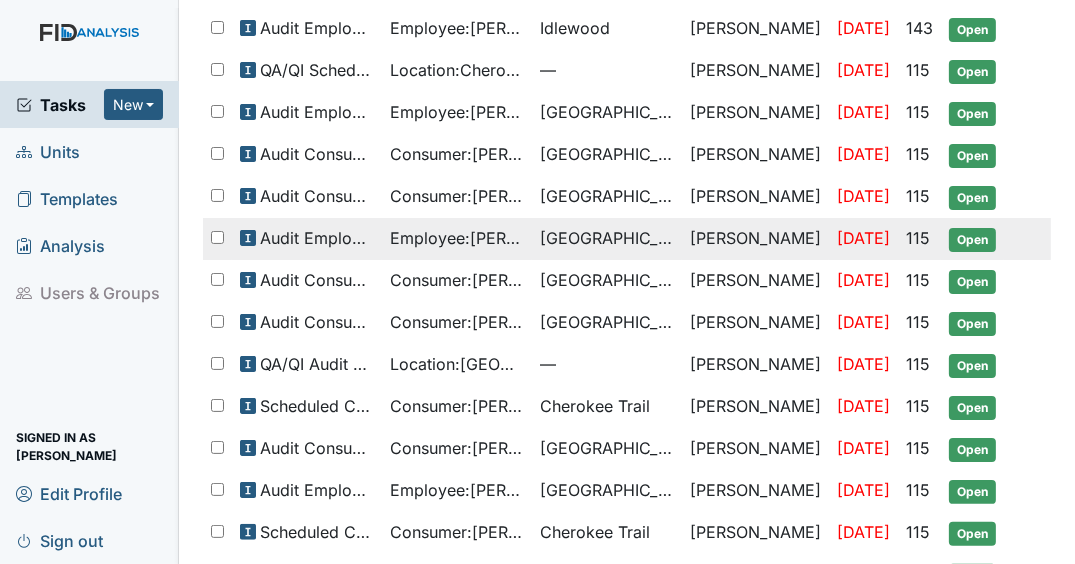 scroll, scrollTop: 320, scrollLeft: 0, axis: vertical 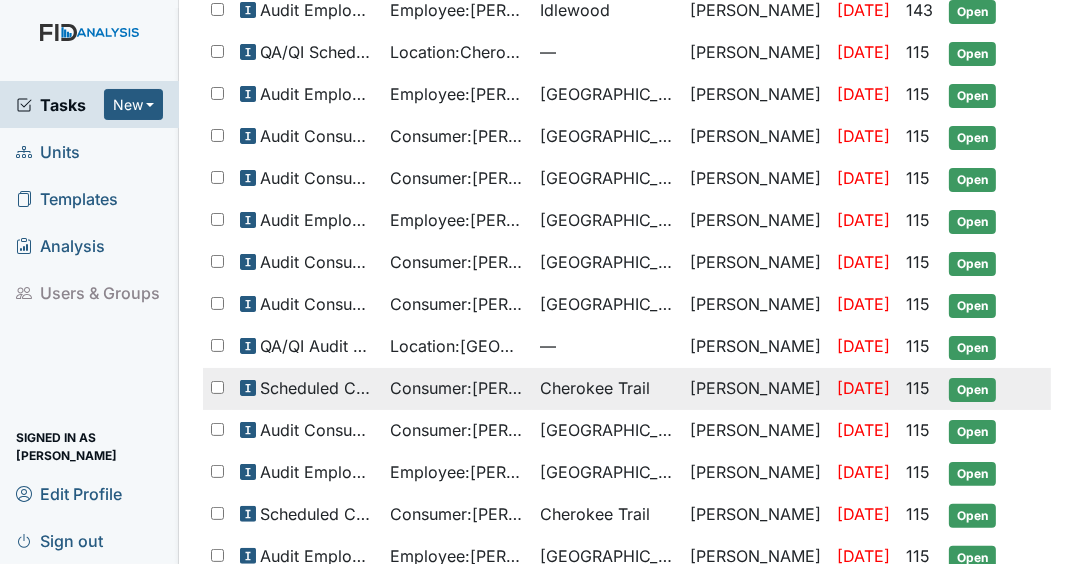 click on "Open" at bounding box center [972, 390] 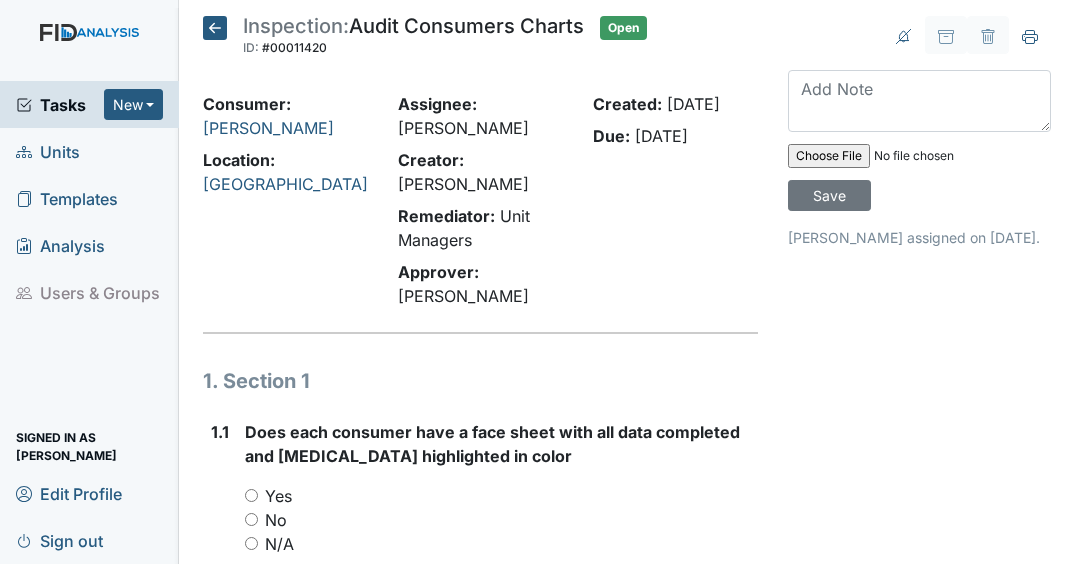 scroll, scrollTop: 0, scrollLeft: 0, axis: both 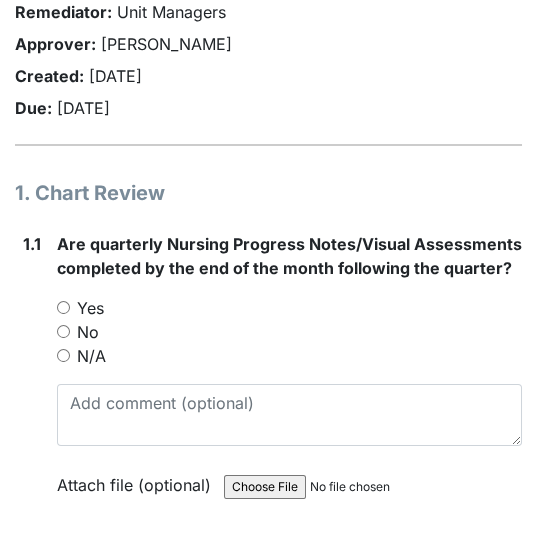 click on "No" at bounding box center [63, 331] 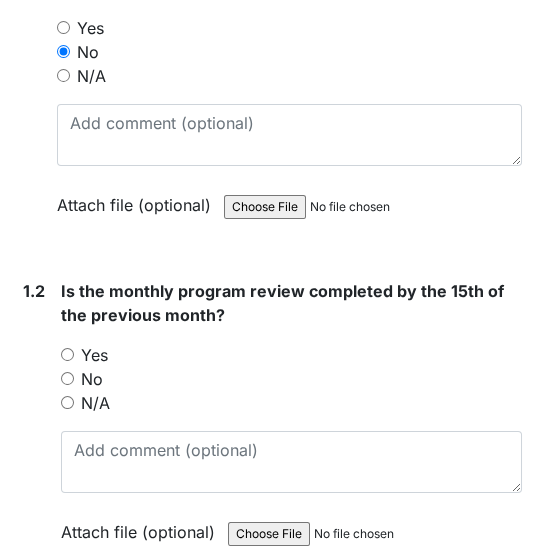 scroll, scrollTop: 560, scrollLeft: 0, axis: vertical 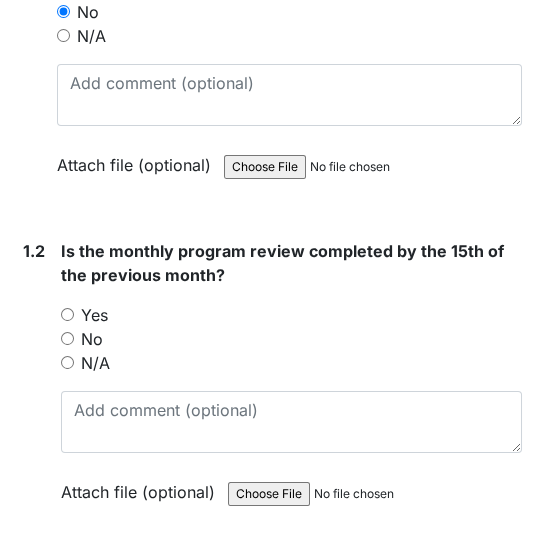 click on "No" at bounding box center [67, 338] 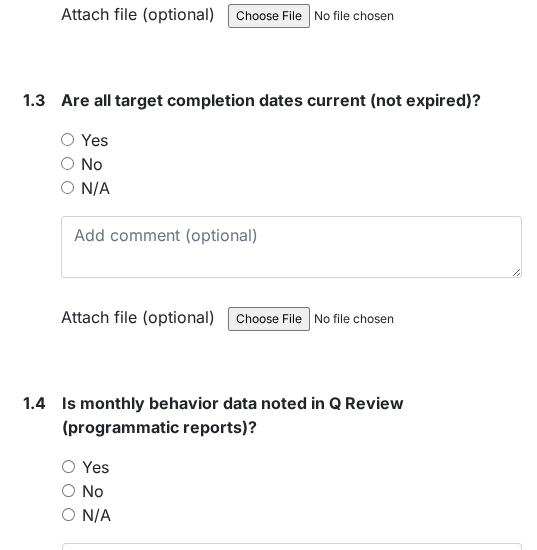 scroll, scrollTop: 1040, scrollLeft: 0, axis: vertical 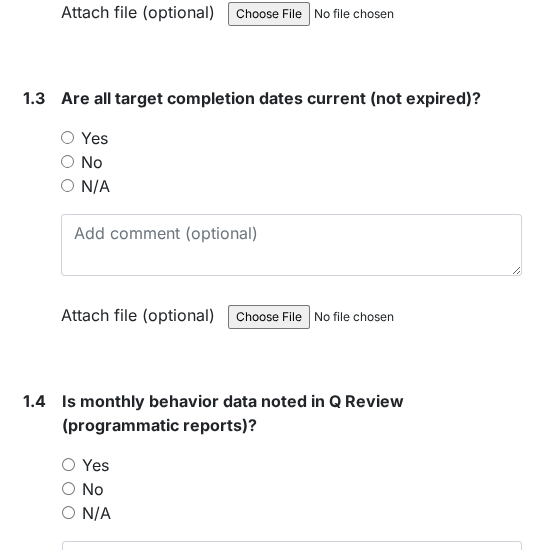 click on "Yes" at bounding box center [67, 137] 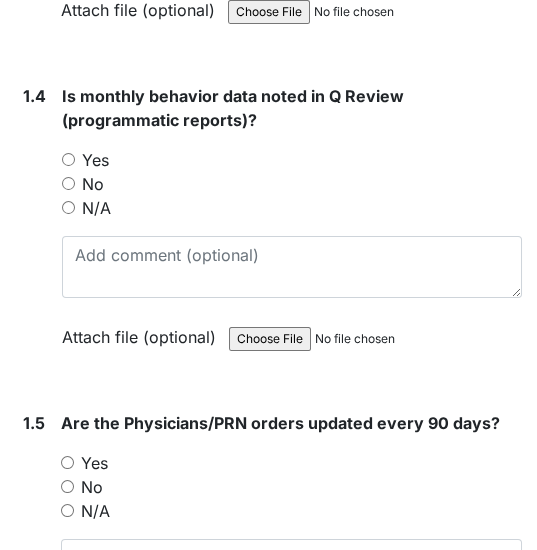 scroll, scrollTop: 1360, scrollLeft: 0, axis: vertical 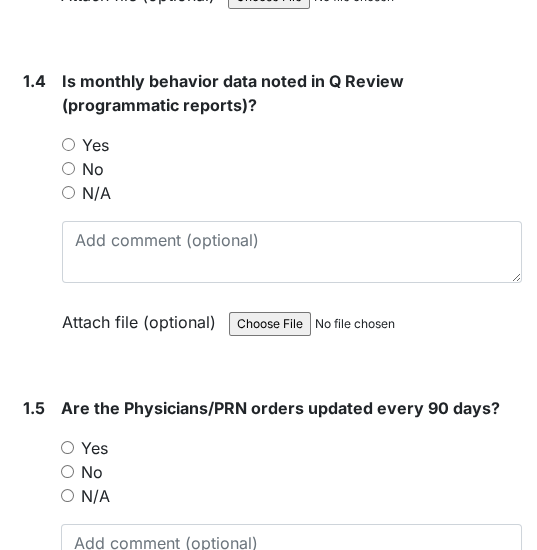 click on "Yes" at bounding box center (68, 144) 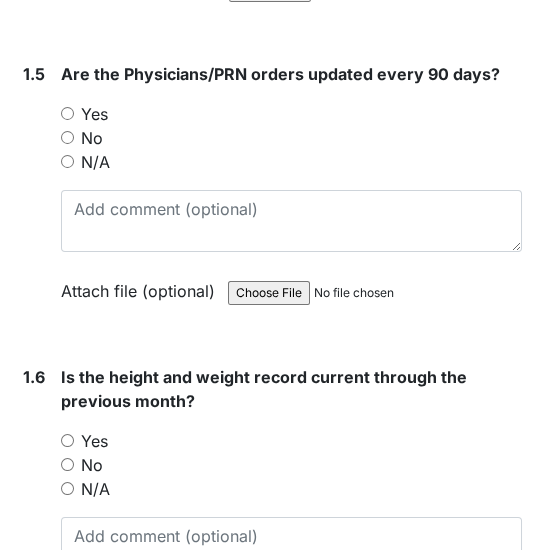 scroll, scrollTop: 1760, scrollLeft: 0, axis: vertical 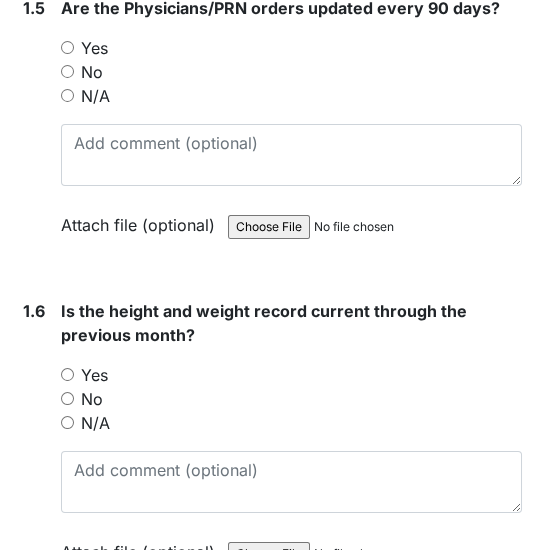 click on "Yes" at bounding box center [67, 47] 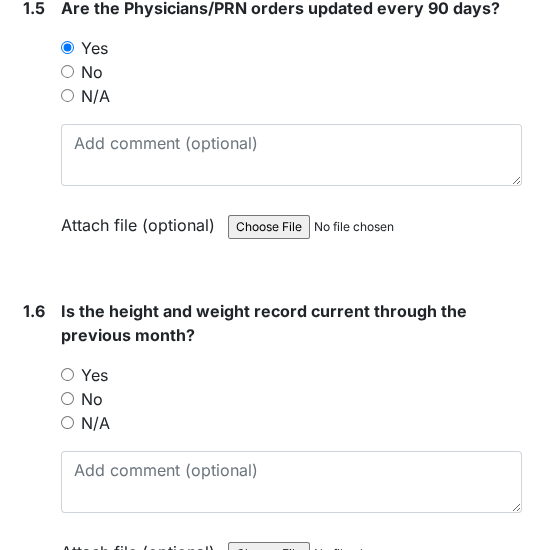 click on "Yes" at bounding box center [67, 374] 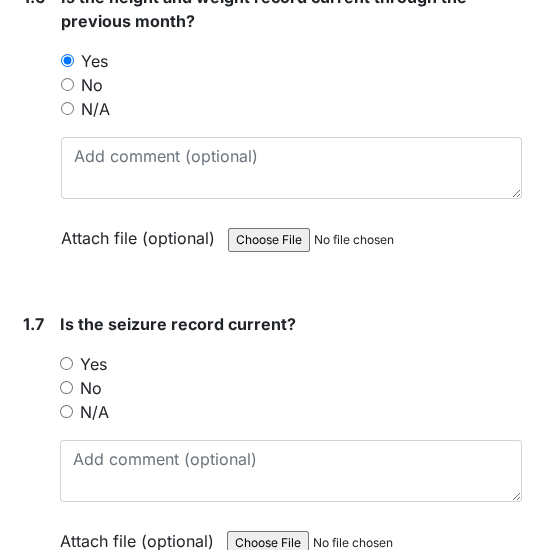 scroll, scrollTop: 2240, scrollLeft: 0, axis: vertical 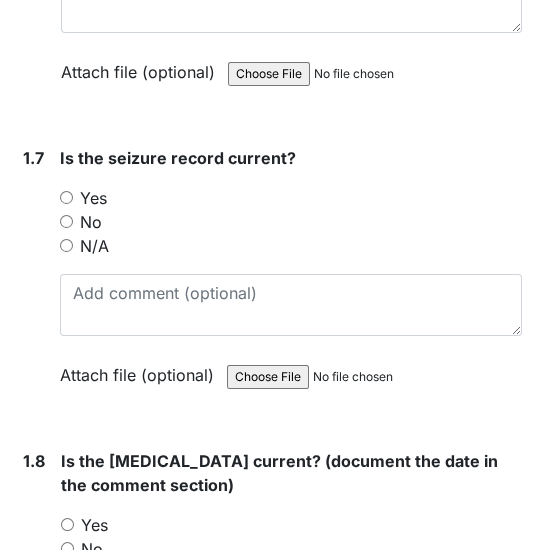 click on "N/A" at bounding box center (66, 245) 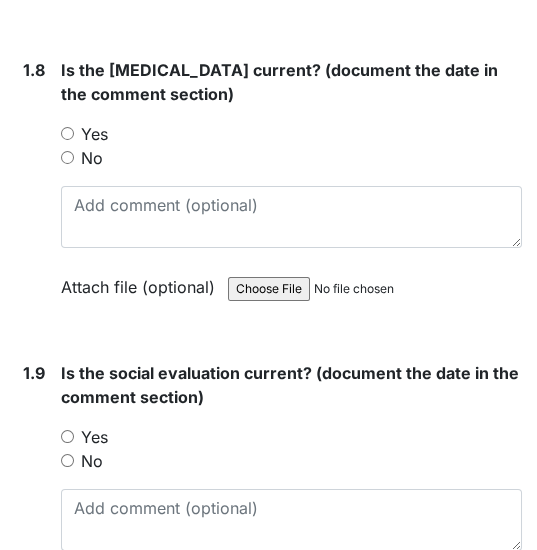 scroll, scrollTop: 2640, scrollLeft: 0, axis: vertical 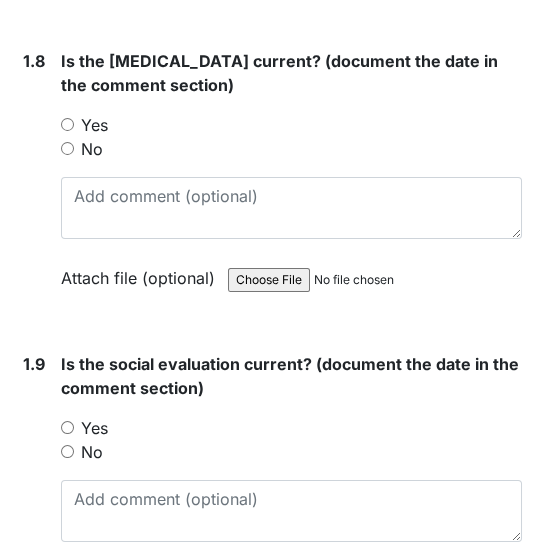 click on "Yes" at bounding box center (67, 124) 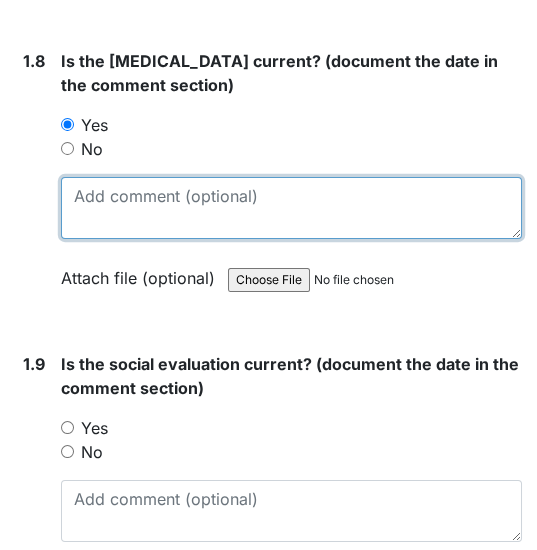 click at bounding box center [291, 208] 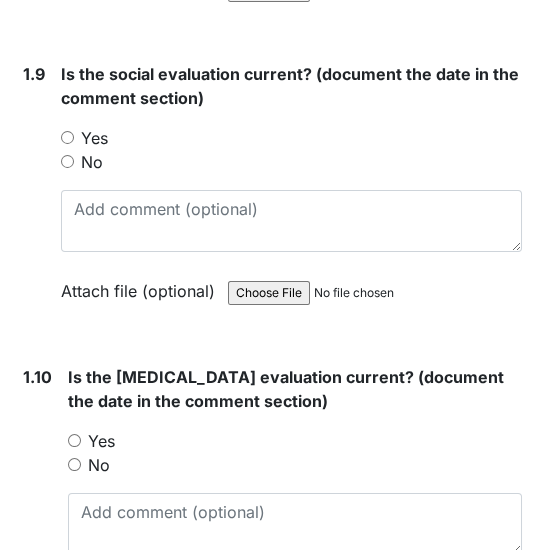 scroll, scrollTop: 2960, scrollLeft: 0, axis: vertical 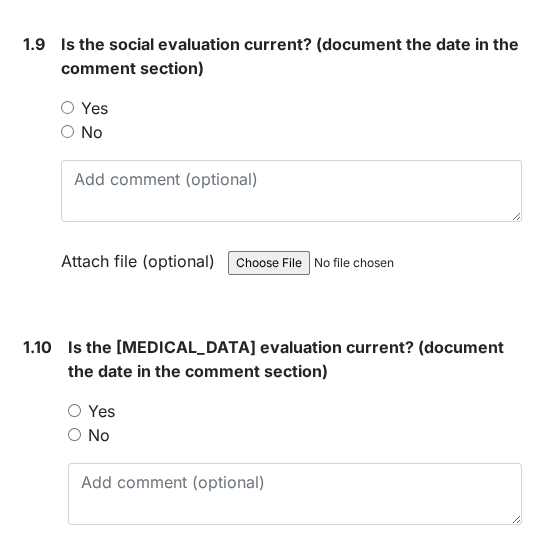 type on "6/16/23" 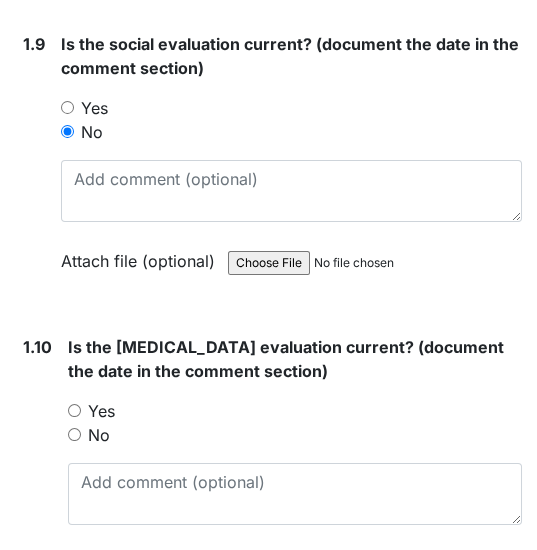 click on "Yes" at bounding box center [74, 410] 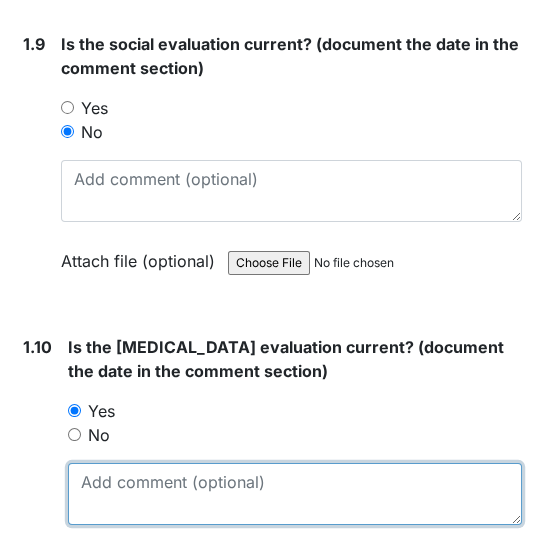 click at bounding box center [295, 494] 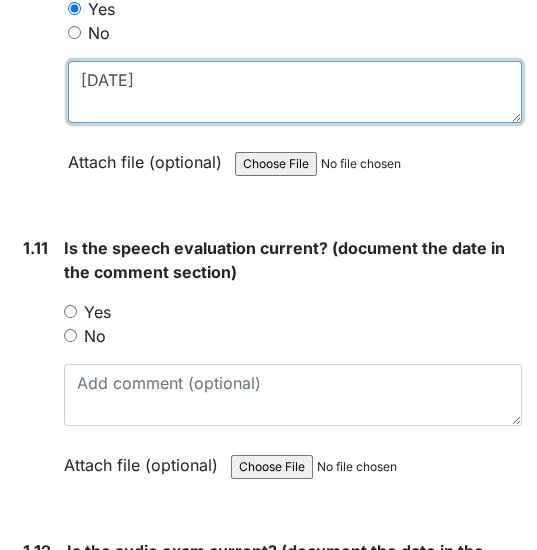 scroll, scrollTop: 3360, scrollLeft: 0, axis: vertical 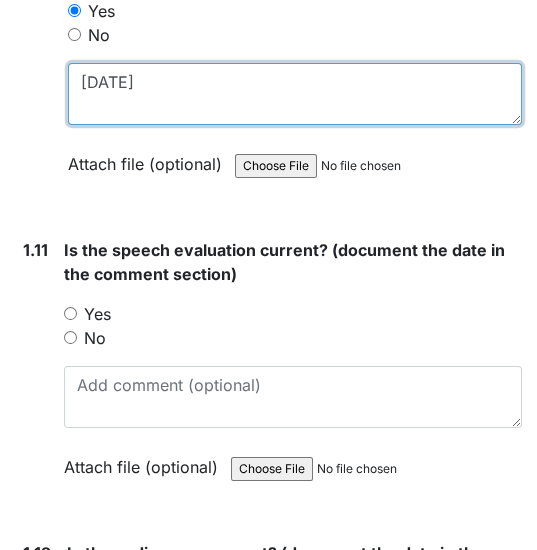 type on "4/4/24" 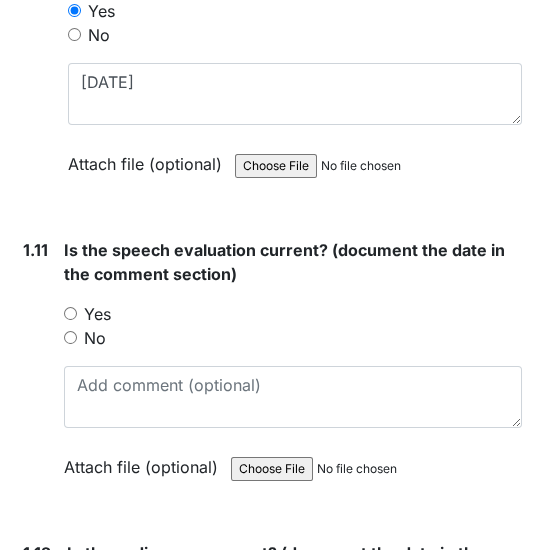 click on "No" at bounding box center (70, 337) 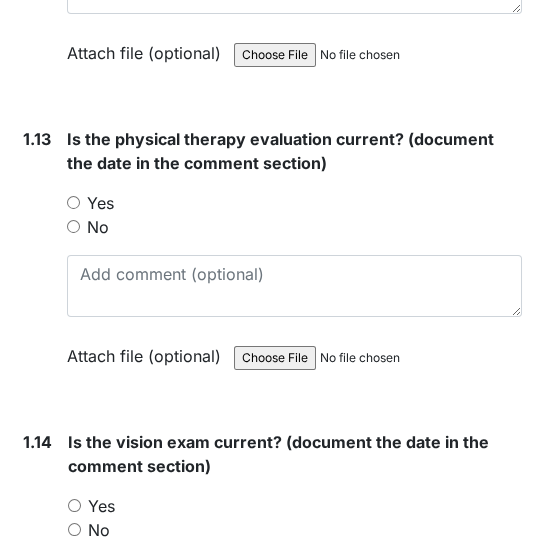 scroll, scrollTop: 4080, scrollLeft: 0, axis: vertical 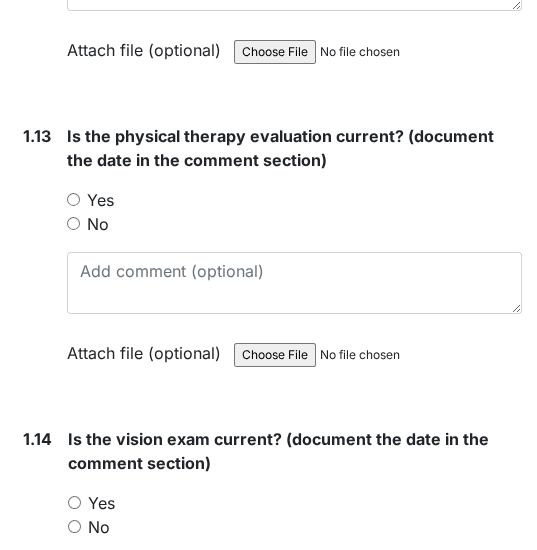 click on "No" at bounding box center (73, 223) 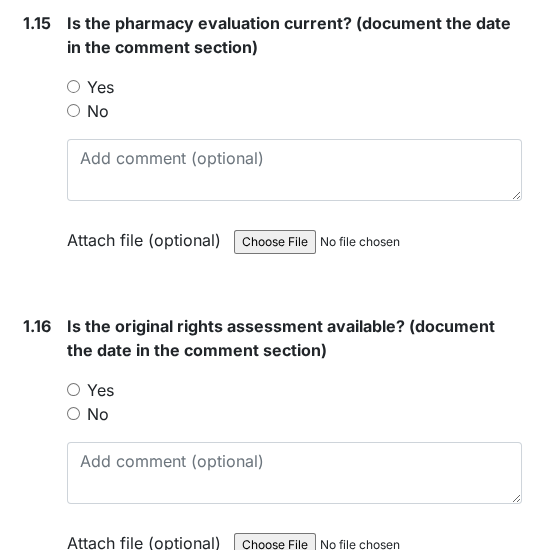 scroll, scrollTop: 4880, scrollLeft: 0, axis: vertical 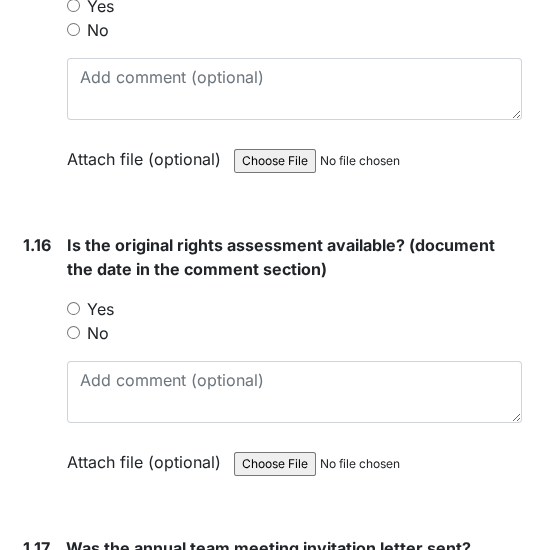 click on "No" at bounding box center [73, 332] 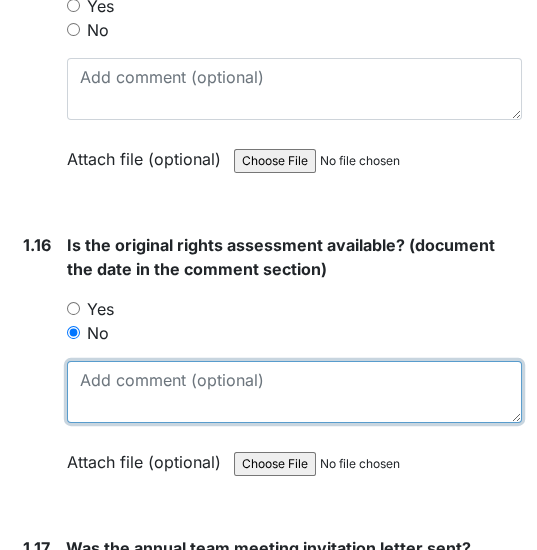 click at bounding box center (294, 392) 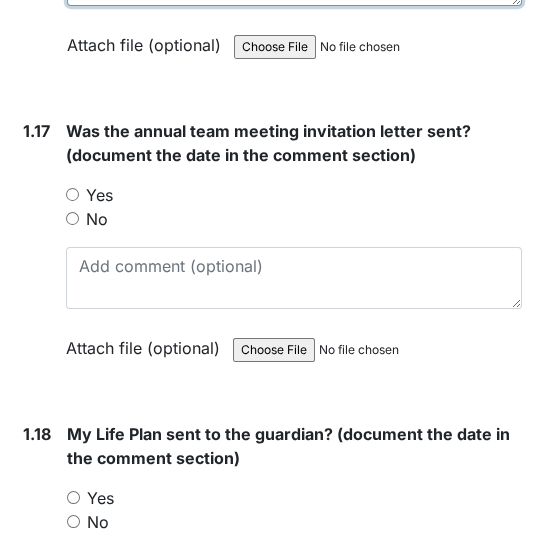 scroll, scrollTop: 5280, scrollLeft: 0, axis: vertical 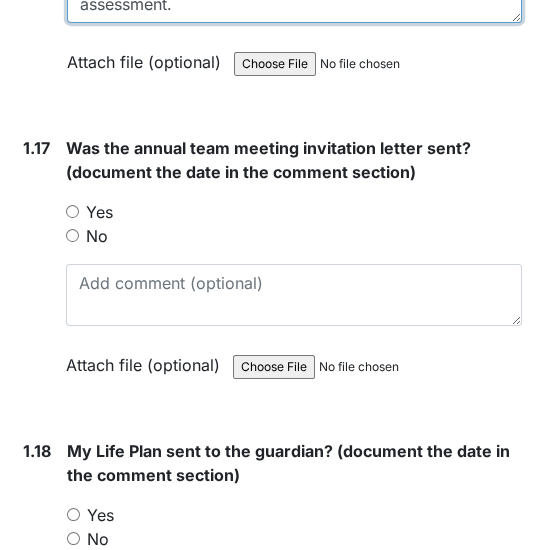 type on "My rights and satisfaction survey filed under rights assessment." 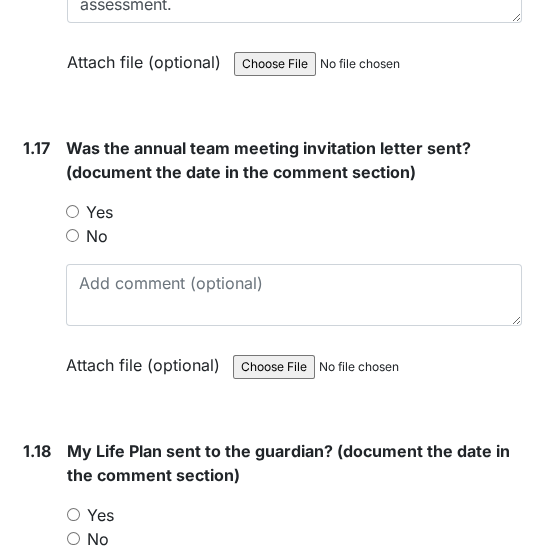 click on "Yes" at bounding box center [72, 211] 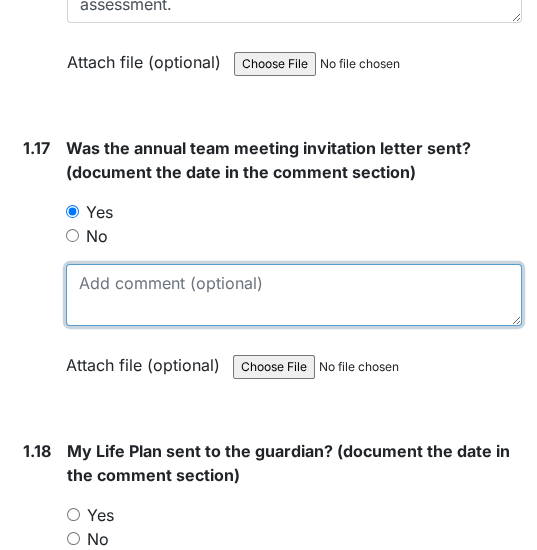 click at bounding box center [294, 295] 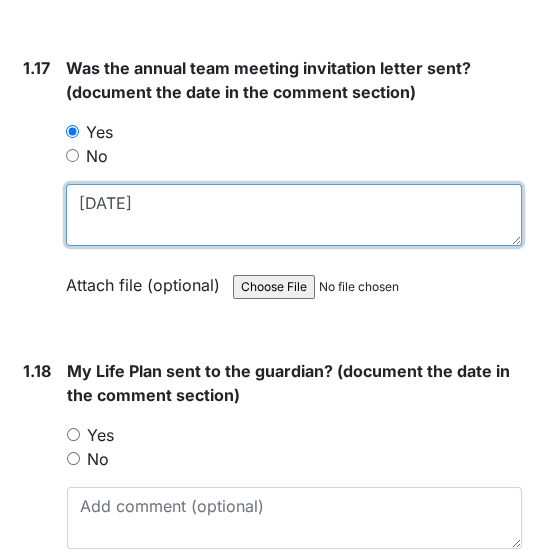 scroll, scrollTop: 5520, scrollLeft: 0, axis: vertical 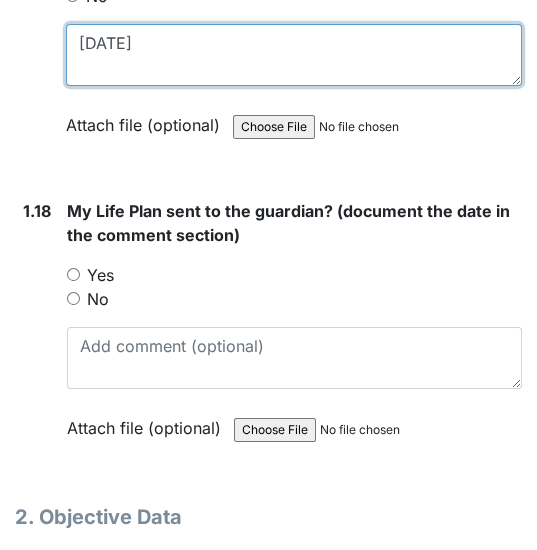 type on "4/30/25" 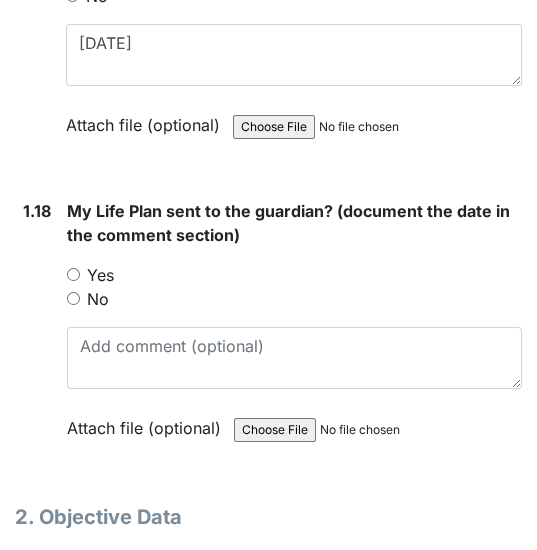 click on "No" at bounding box center [73, 298] 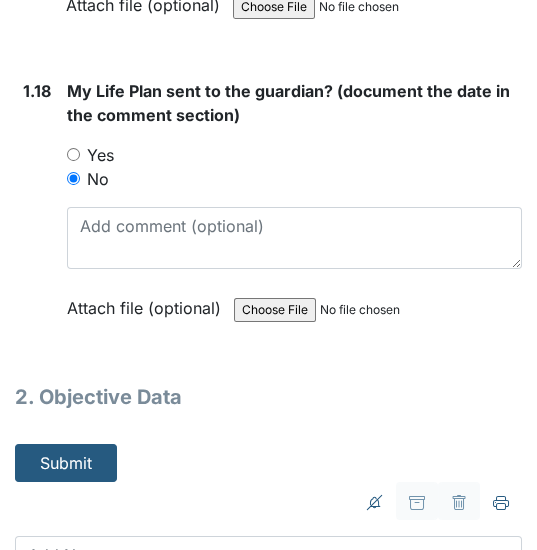 scroll, scrollTop: 5802, scrollLeft: 0, axis: vertical 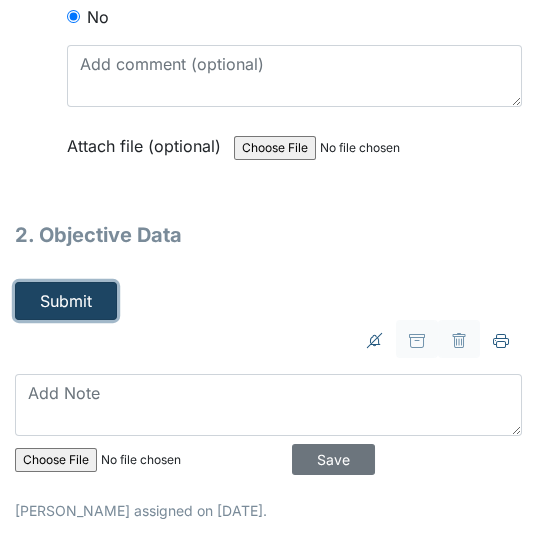 click on "Submit" at bounding box center [66, 301] 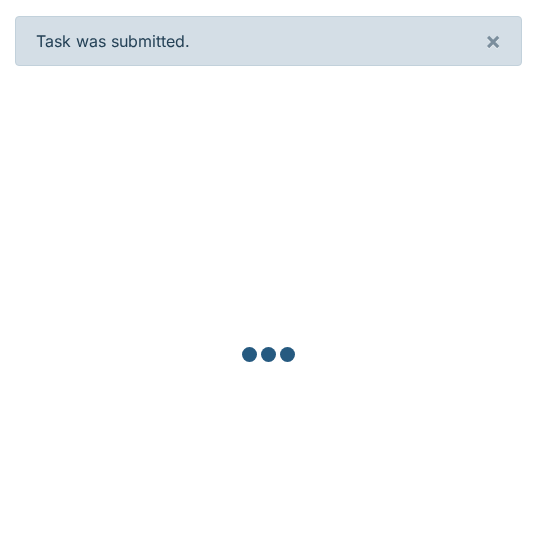 scroll, scrollTop: 0, scrollLeft: 0, axis: both 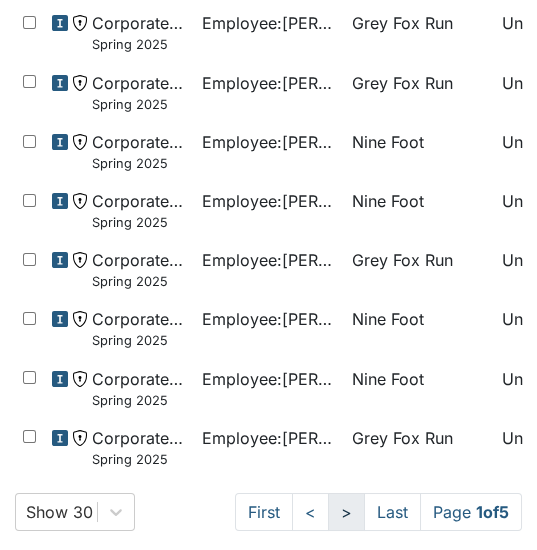 click on ">" at bounding box center (346, 512) 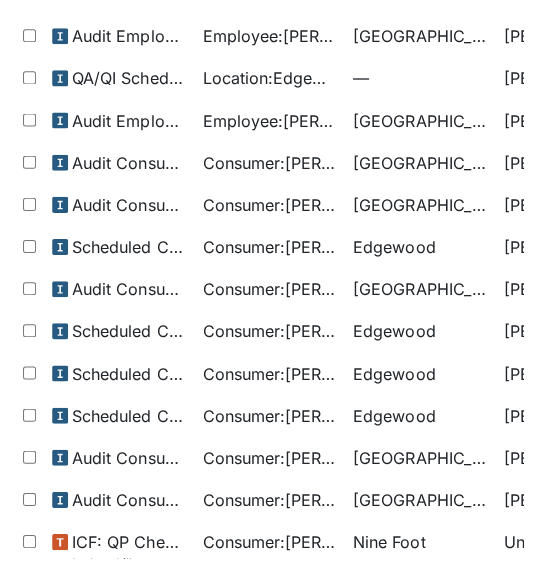 scroll, scrollTop: 360, scrollLeft: 0, axis: vertical 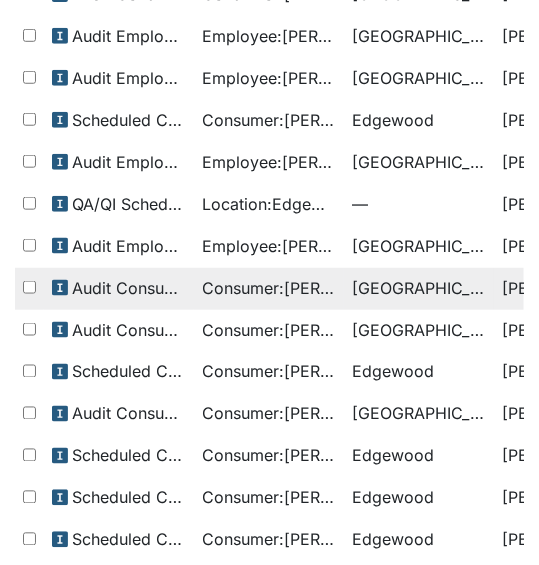 click on "Consumer :  Wilson, Dayna" at bounding box center [269, 288] 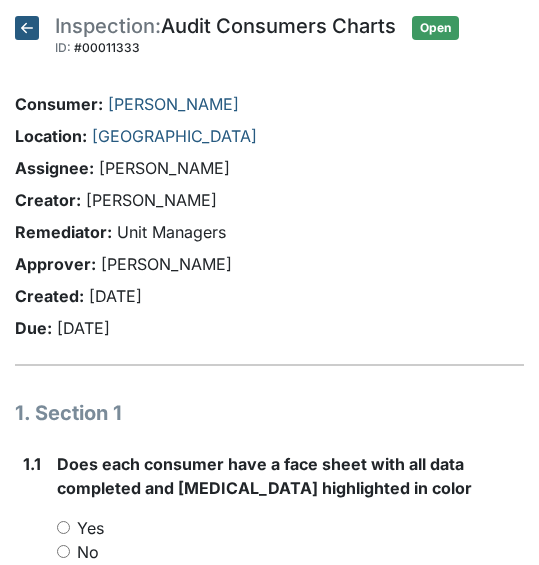 scroll, scrollTop: 0, scrollLeft: 0, axis: both 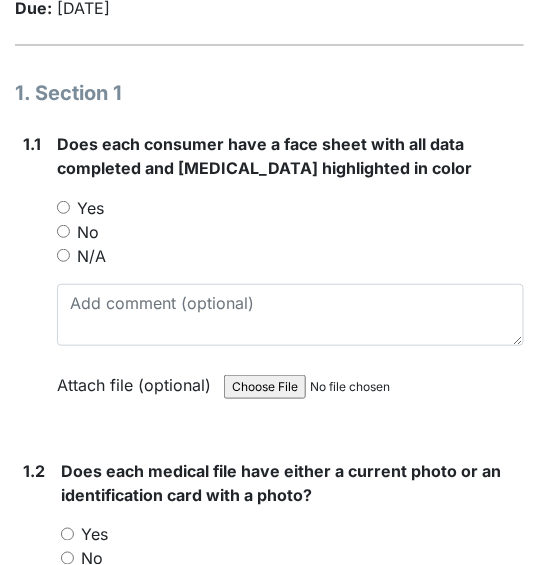 click on "N/A" at bounding box center (63, 255) 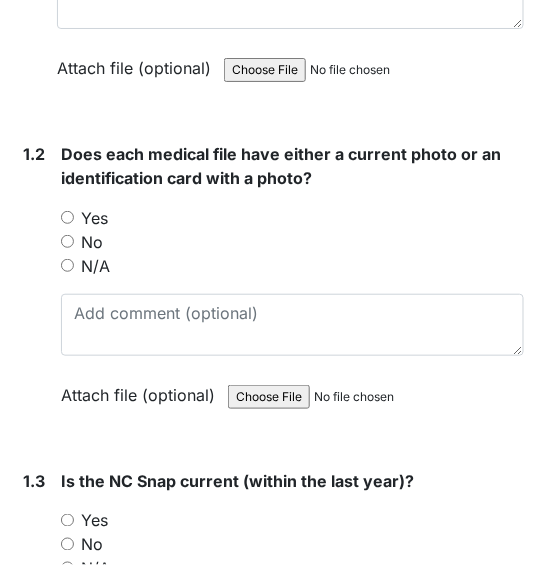 scroll, scrollTop: 640, scrollLeft: 0, axis: vertical 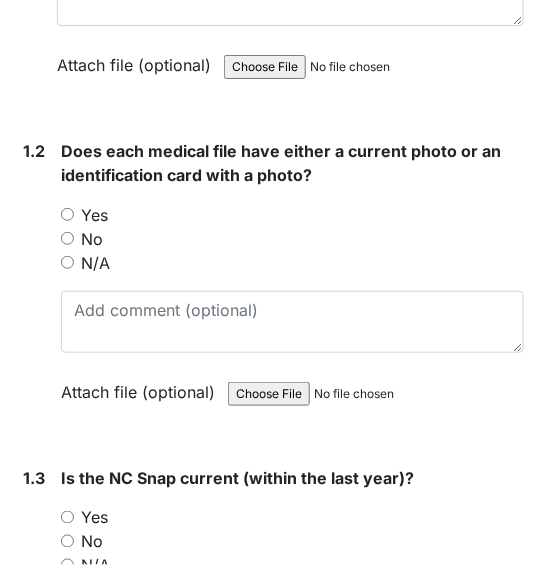 click on "Yes" at bounding box center (67, 214) 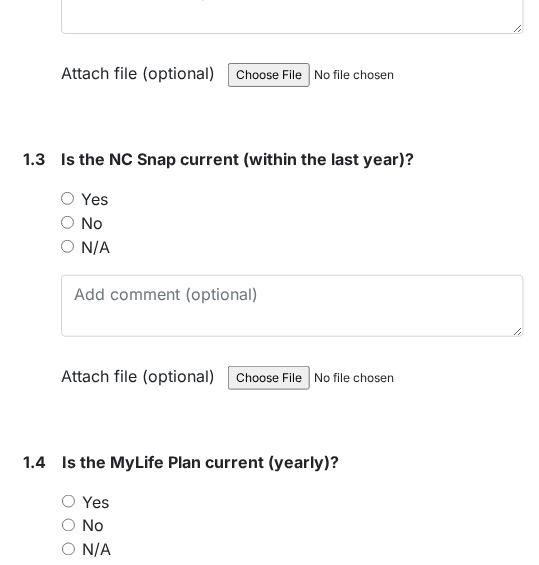 scroll, scrollTop: 960, scrollLeft: 0, axis: vertical 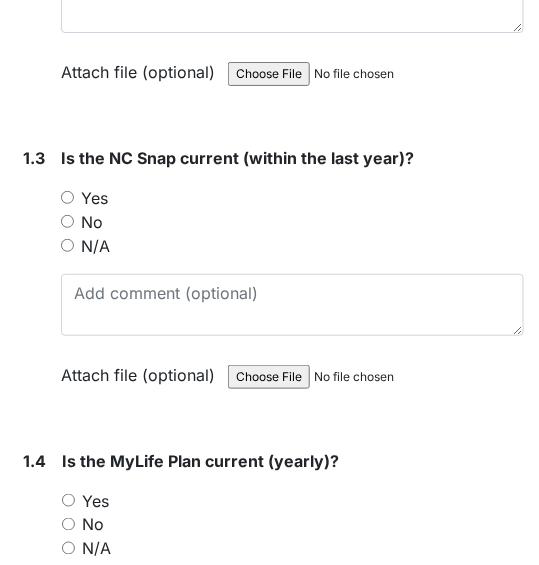 click on "Yes" at bounding box center [67, 197] 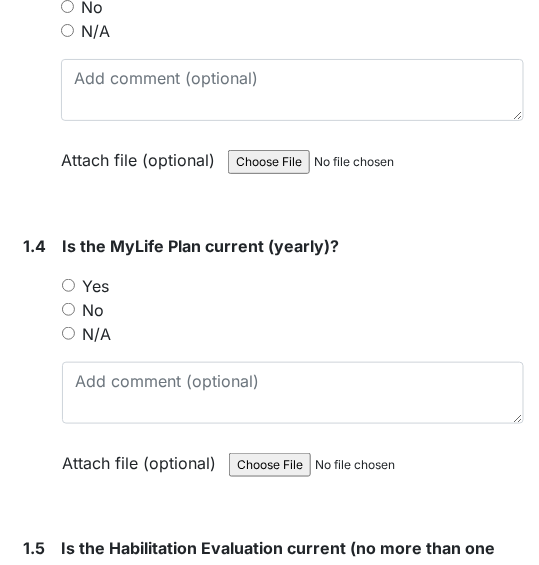 scroll, scrollTop: 1200, scrollLeft: 0, axis: vertical 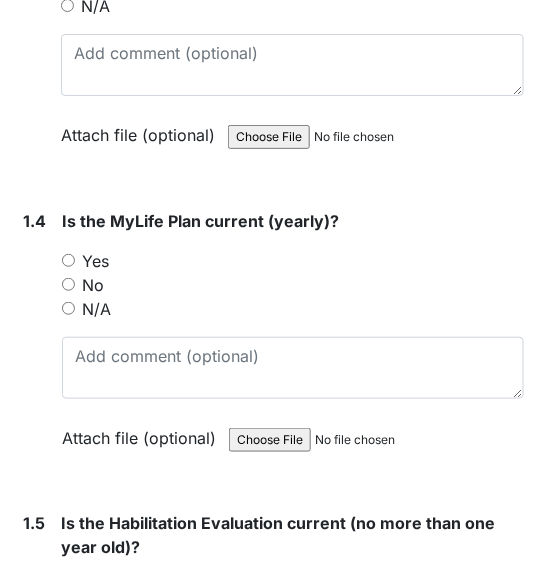 click on "Yes" at bounding box center [68, 260] 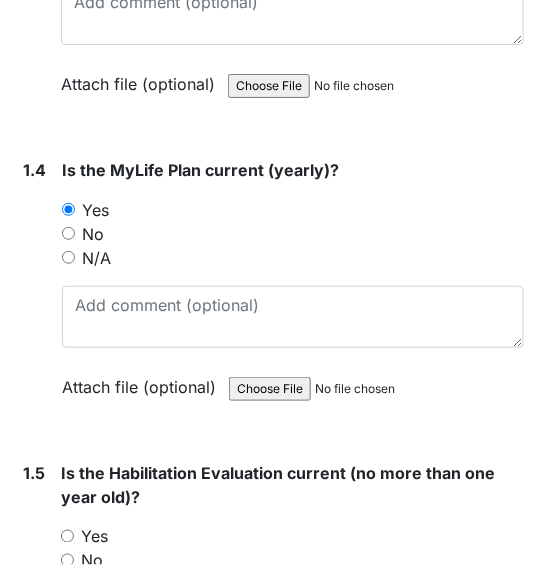 scroll, scrollTop: 1520, scrollLeft: 0, axis: vertical 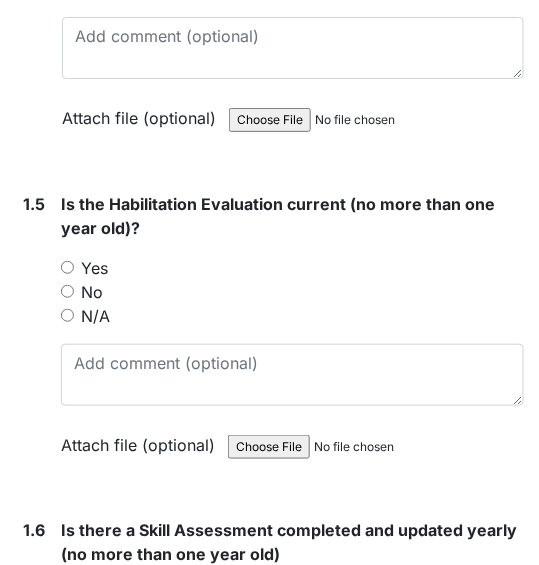 click on "Yes" at bounding box center (67, 267) 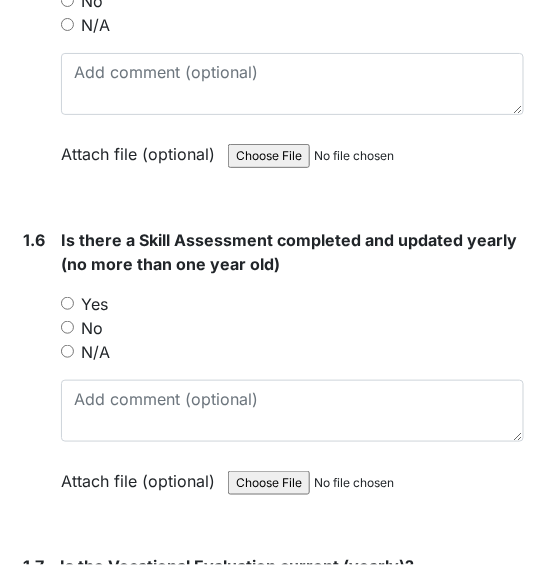 scroll, scrollTop: 1840, scrollLeft: 0, axis: vertical 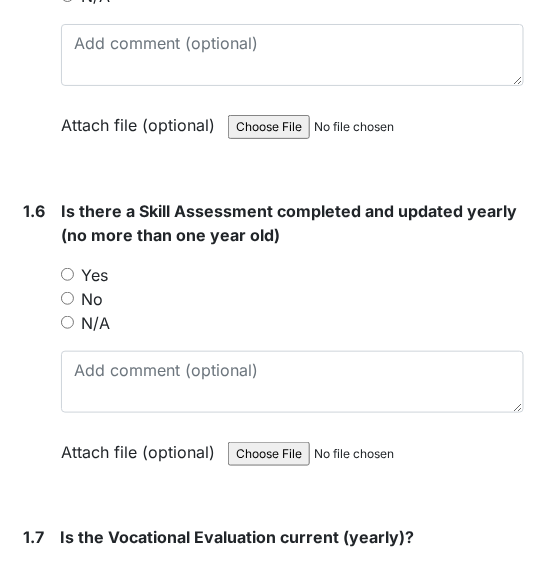 click on "Yes" at bounding box center (67, 274) 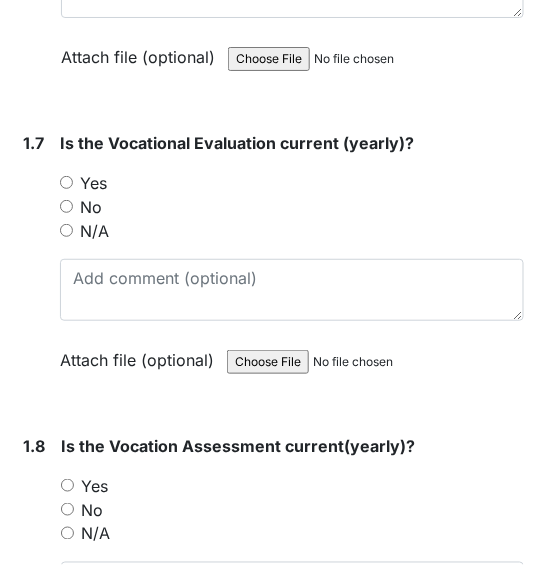 scroll, scrollTop: 2240, scrollLeft: 0, axis: vertical 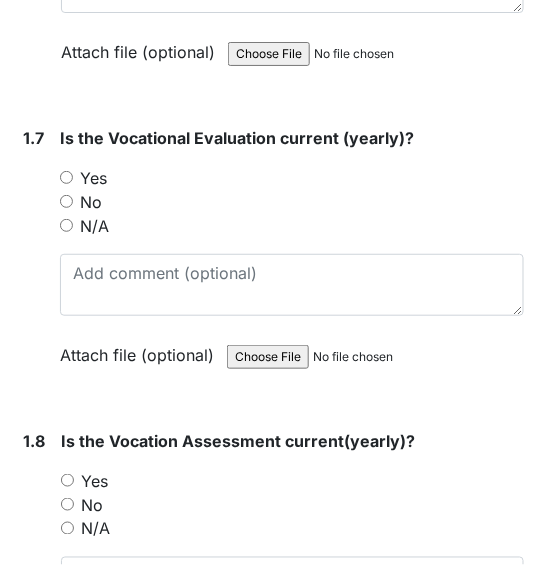 click on "Yes" at bounding box center [66, 177] 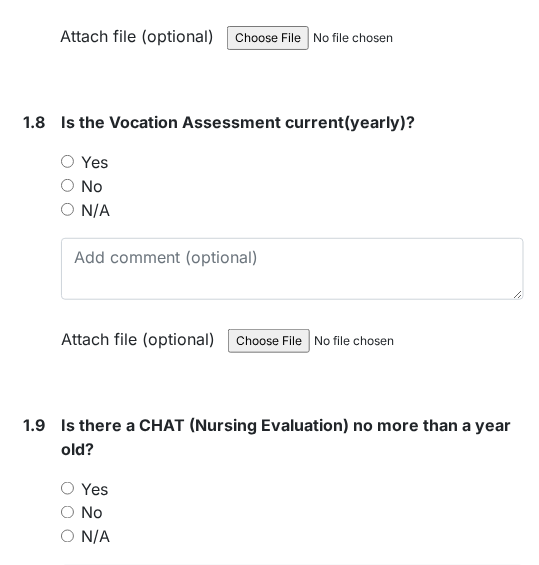 click on "Yes" at bounding box center [67, 161] 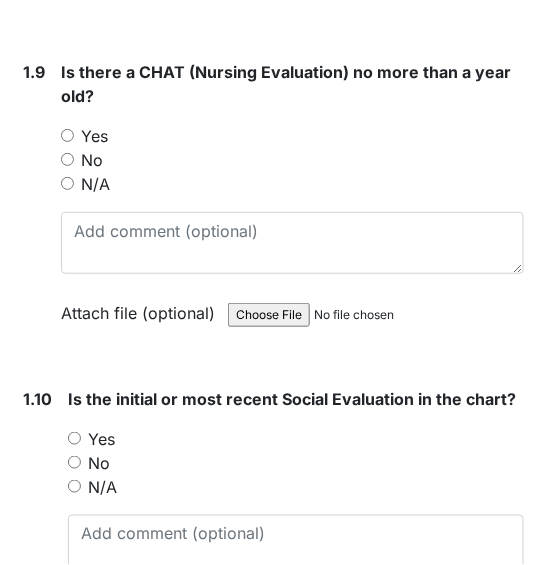 scroll, scrollTop: 2959, scrollLeft: 0, axis: vertical 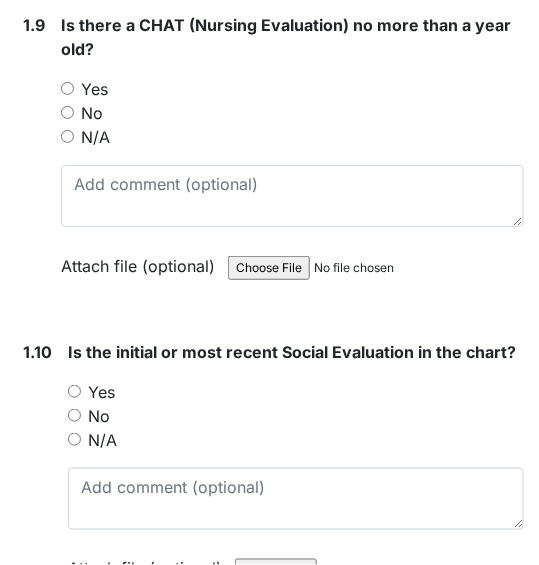 click on "No" at bounding box center (74, 415) 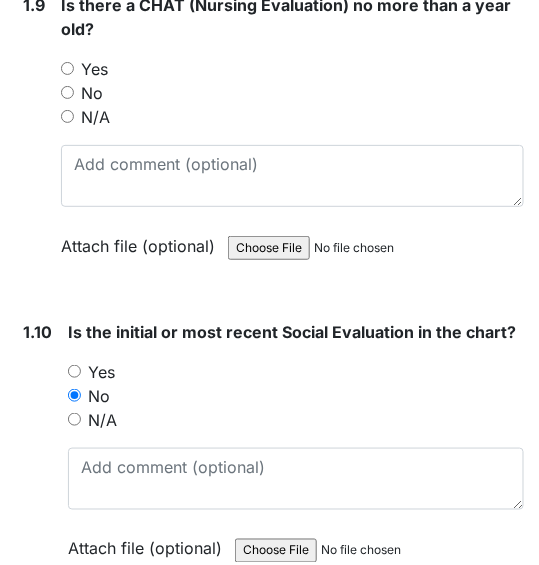 scroll, scrollTop: 2959, scrollLeft: 0, axis: vertical 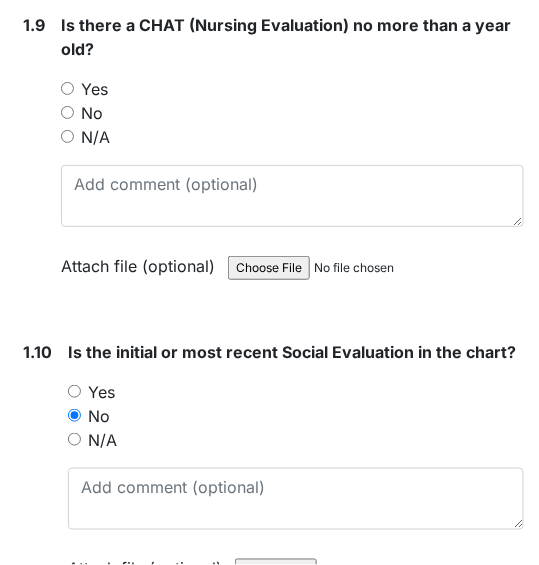click on "Yes" at bounding box center (67, 88) 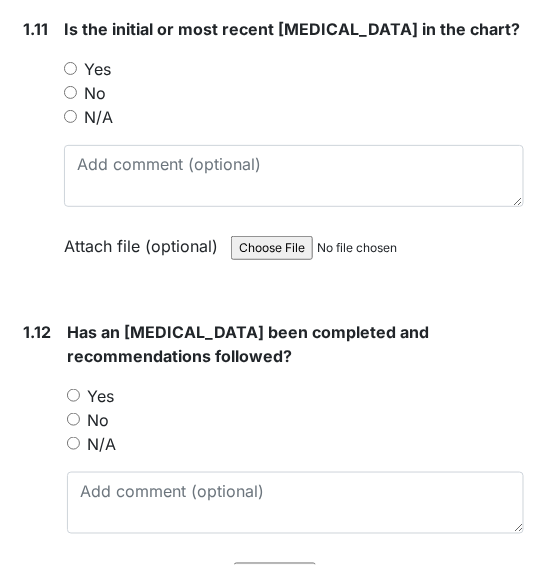 scroll, scrollTop: 3599, scrollLeft: 0, axis: vertical 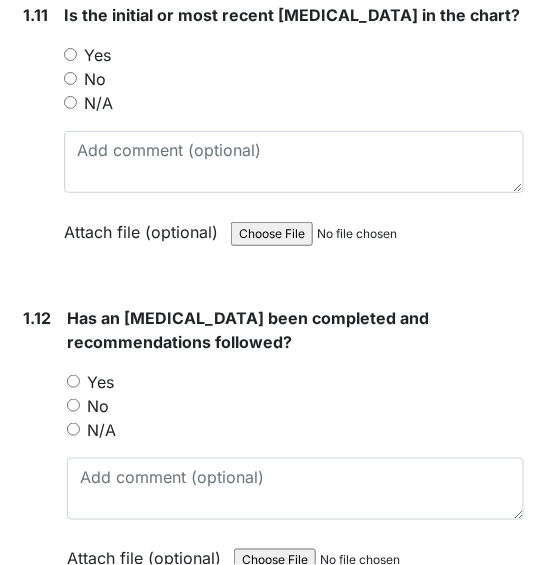 click on "Yes" at bounding box center (70, 54) 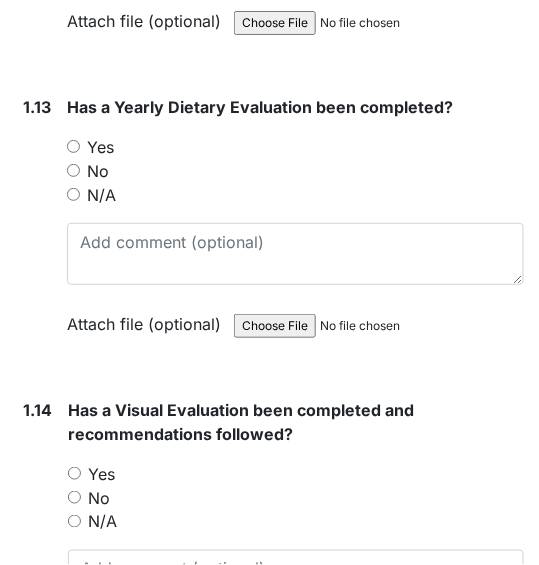 scroll, scrollTop: 4159, scrollLeft: 0, axis: vertical 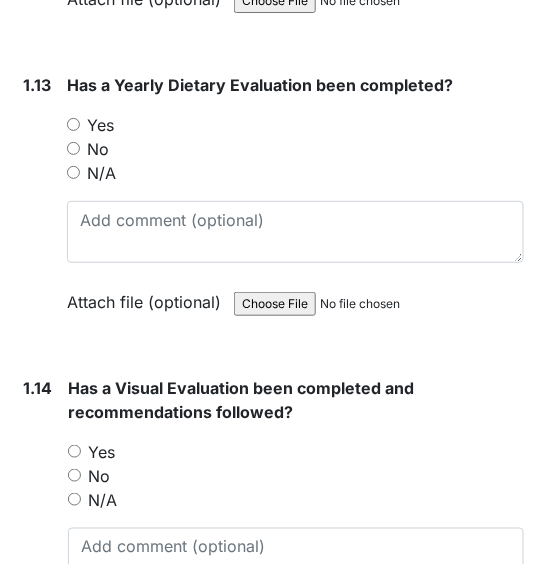 click on "Yes" at bounding box center [73, 124] 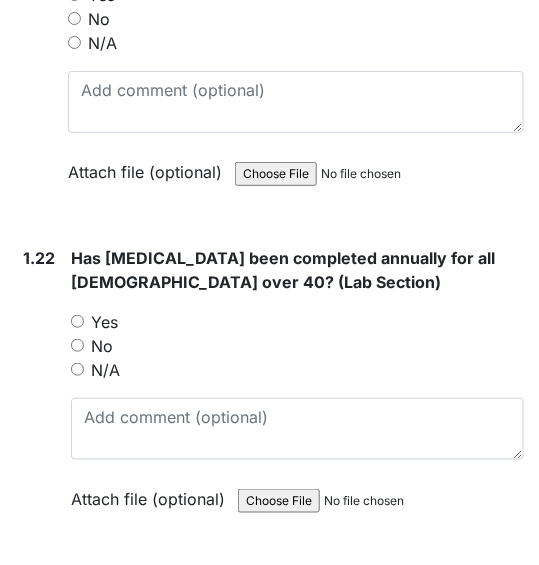 scroll, scrollTop: 6879, scrollLeft: 0, axis: vertical 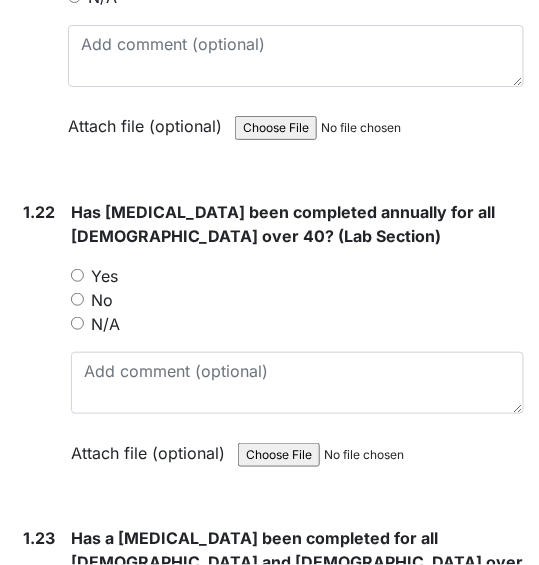click on "N/A" at bounding box center (77, 323) 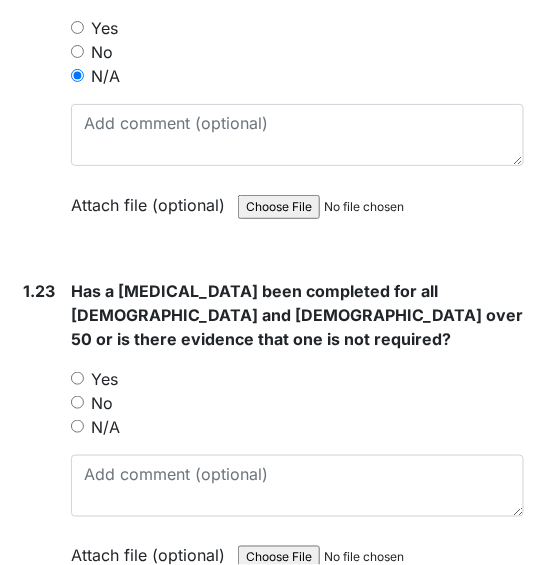 scroll, scrollTop: 7199, scrollLeft: 0, axis: vertical 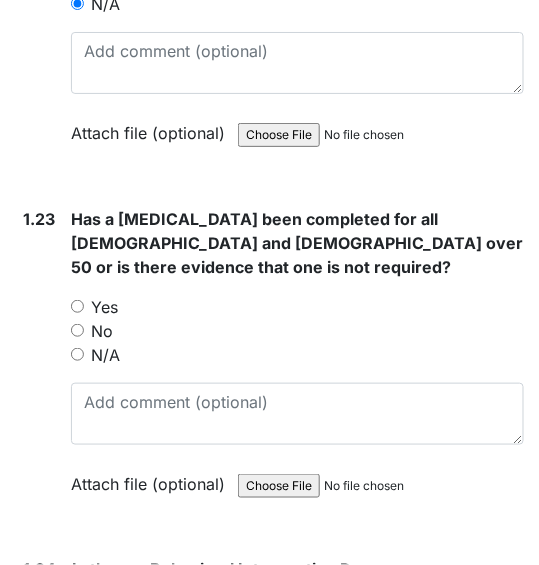 click on "N/A" at bounding box center (77, 354) 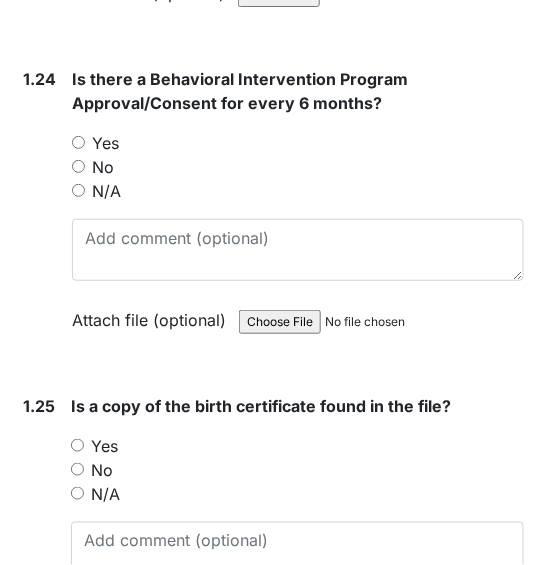 scroll, scrollTop: 7678, scrollLeft: 0, axis: vertical 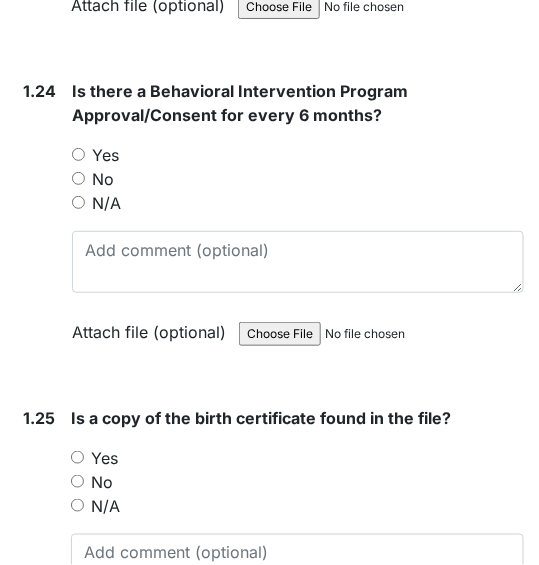 click on "No" at bounding box center (78, 178) 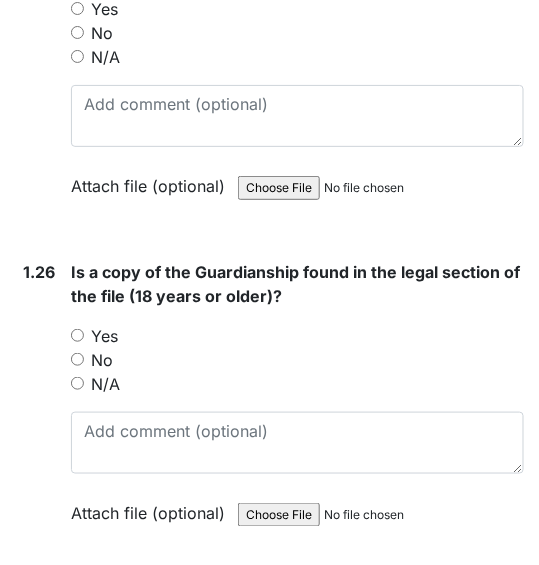 scroll, scrollTop: 8158, scrollLeft: 0, axis: vertical 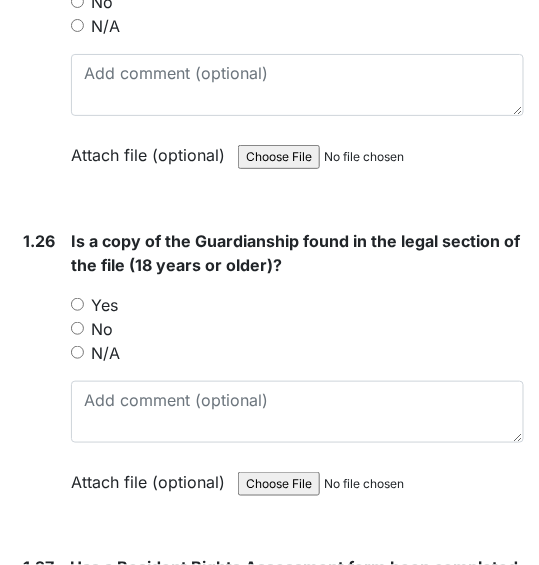 click on "Yes" at bounding box center (77, 304) 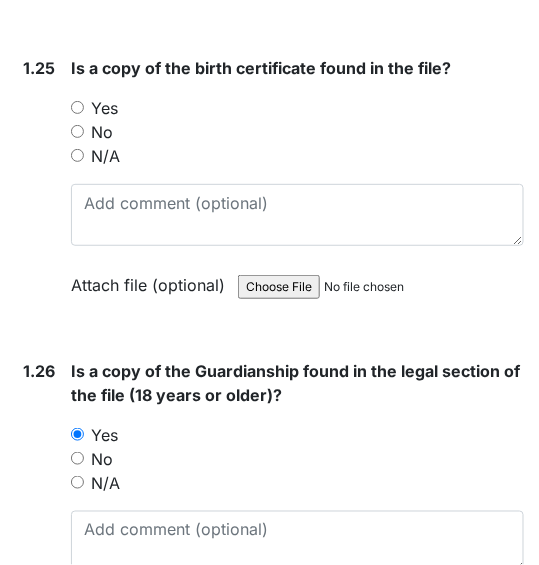 scroll, scrollTop: 7998, scrollLeft: 0, axis: vertical 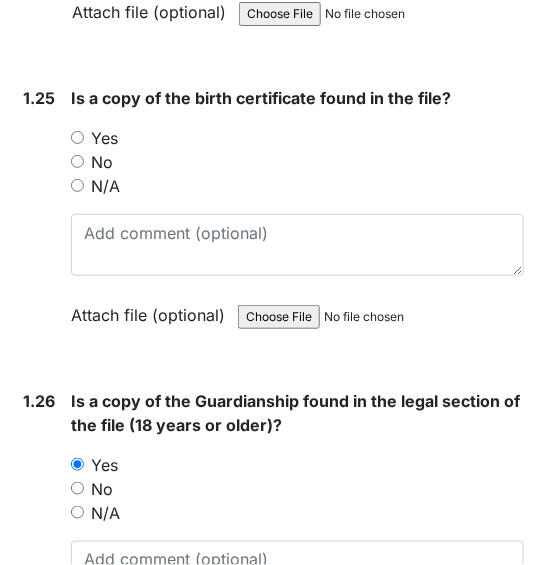 click on "Yes" at bounding box center [77, 137] 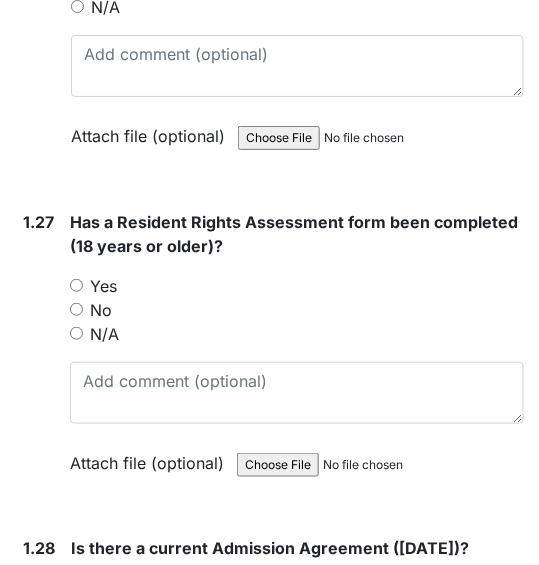 scroll, scrollTop: 8638, scrollLeft: 0, axis: vertical 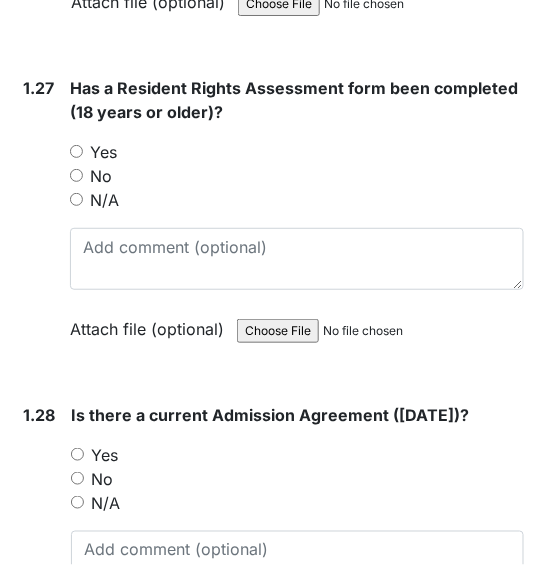 click on "No" at bounding box center (76, 175) 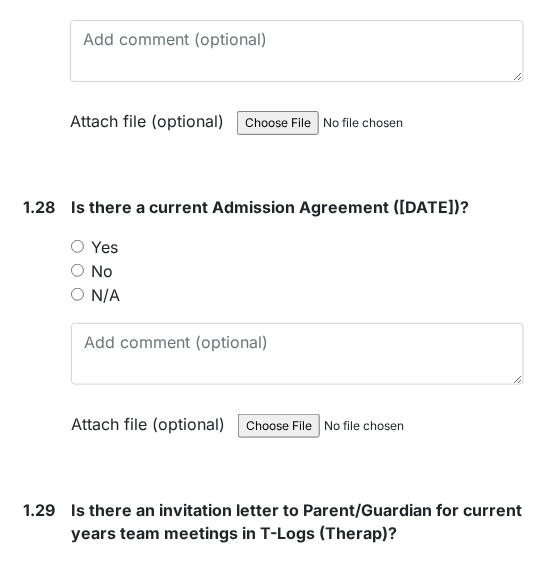 scroll, scrollTop: 8958, scrollLeft: 0, axis: vertical 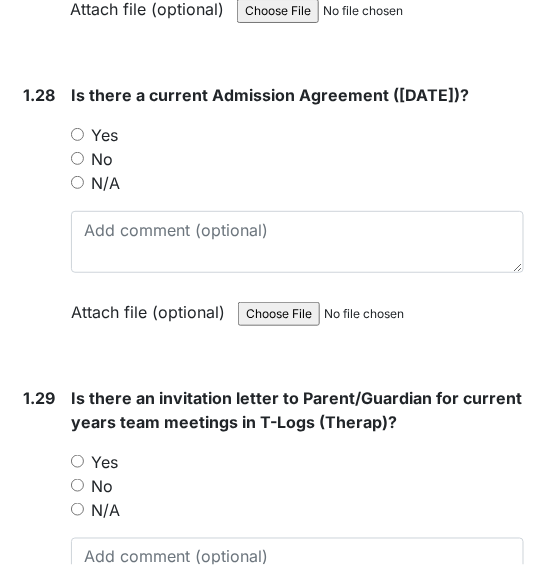 click on "Yes" at bounding box center [77, 134] 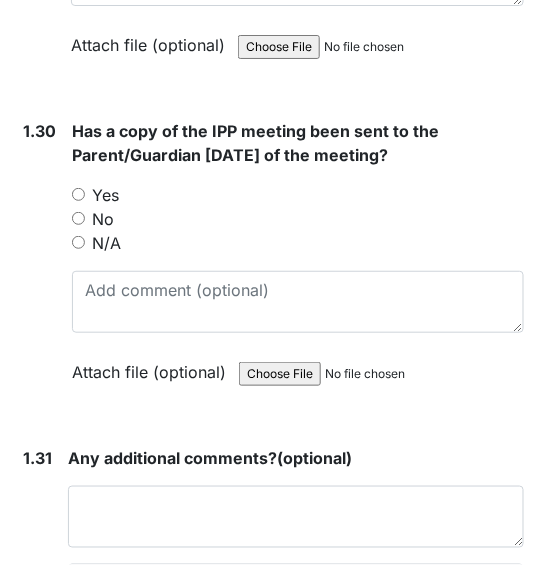 scroll, scrollTop: 9438, scrollLeft: 0, axis: vertical 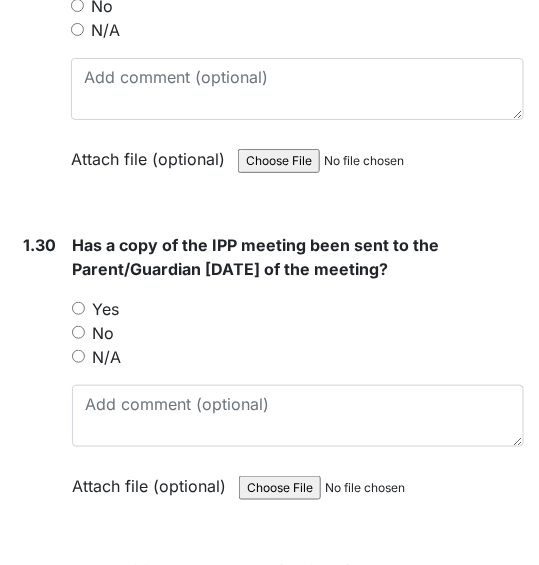 click on "Yes" at bounding box center [78, 308] 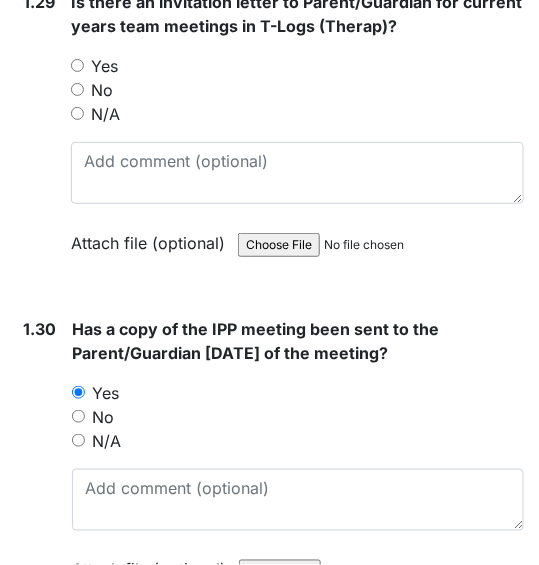 scroll, scrollTop: 9198, scrollLeft: 0, axis: vertical 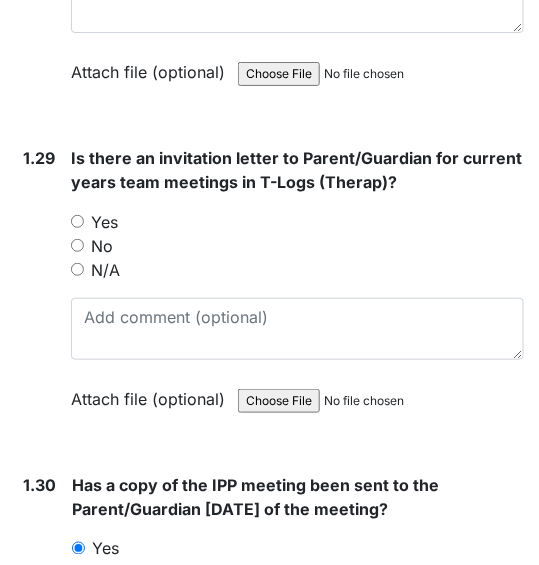 click on "Yes" at bounding box center (77, 221) 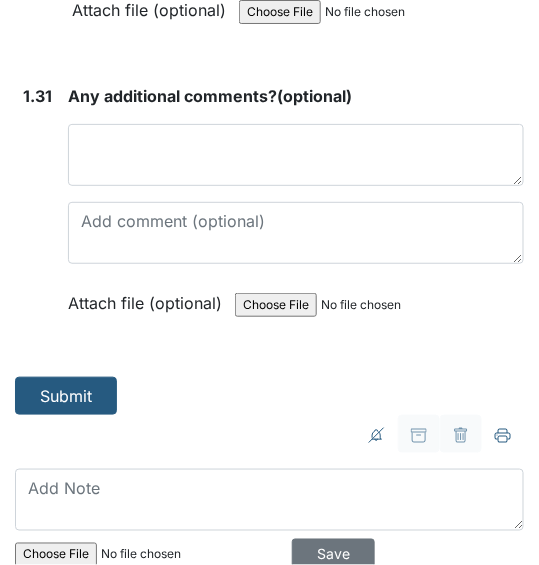 scroll, scrollTop: 9918, scrollLeft: 0, axis: vertical 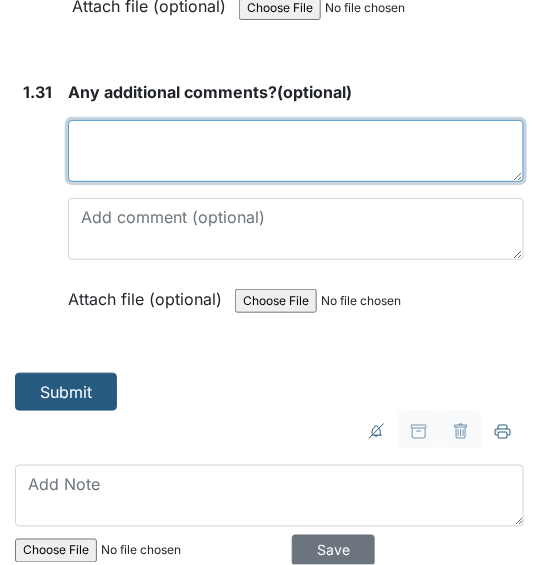 click at bounding box center [296, 151] 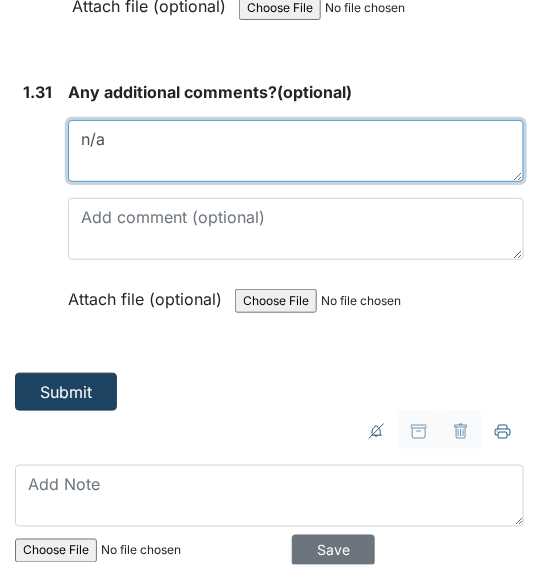 type on "n/a" 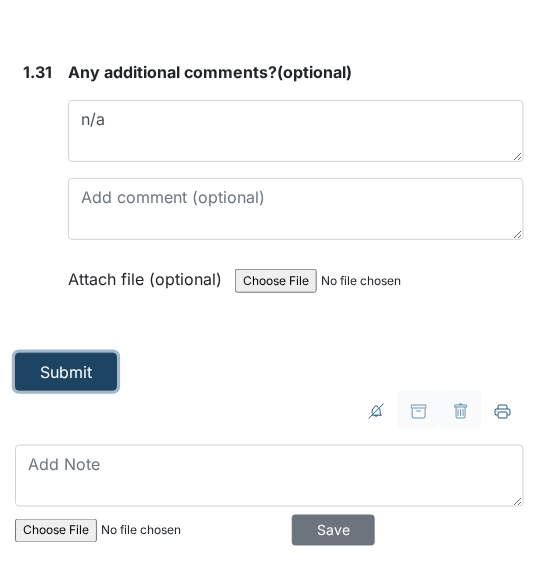 click on "Submit" at bounding box center [66, 372] 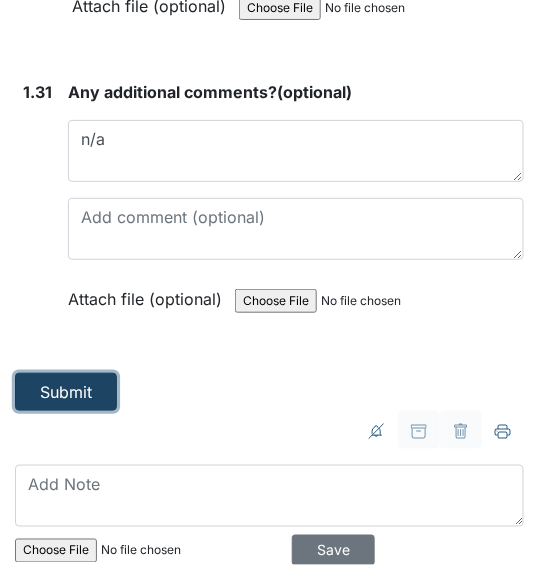 scroll, scrollTop: 9918, scrollLeft: 0, axis: vertical 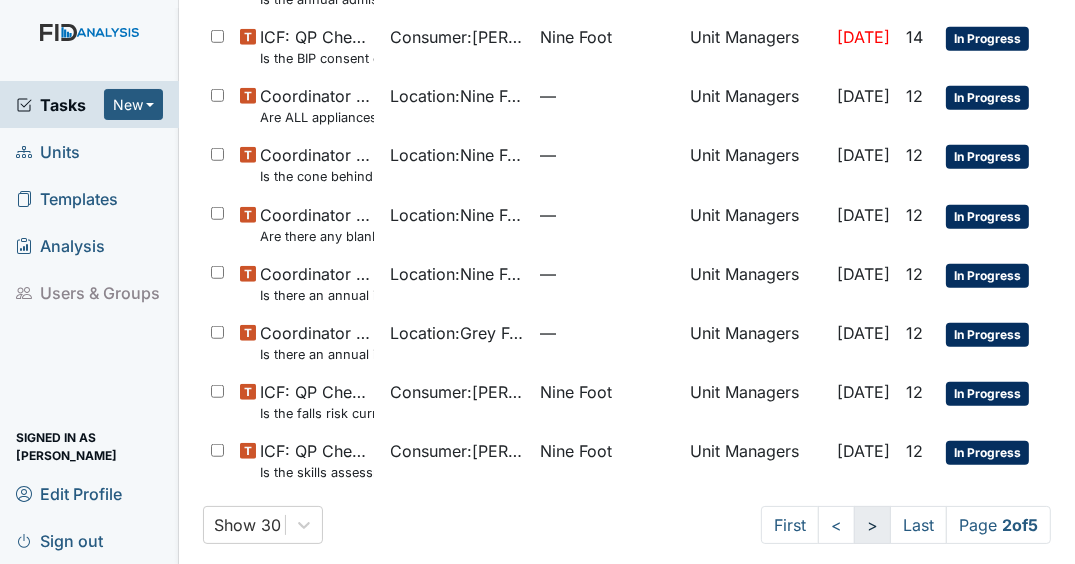 click on ">" at bounding box center [872, 525] 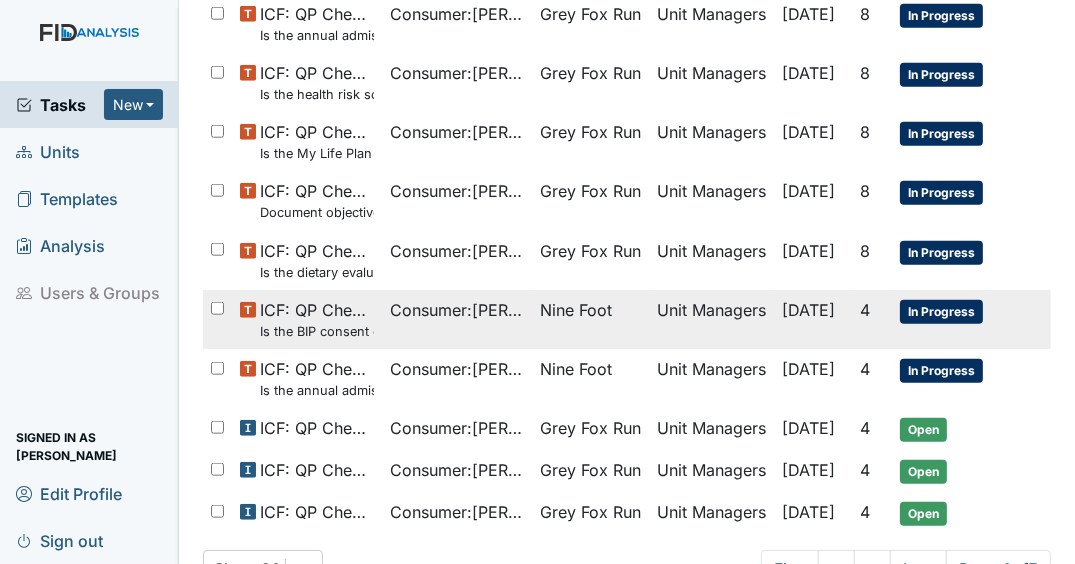 scroll, scrollTop: 1488, scrollLeft: 0, axis: vertical 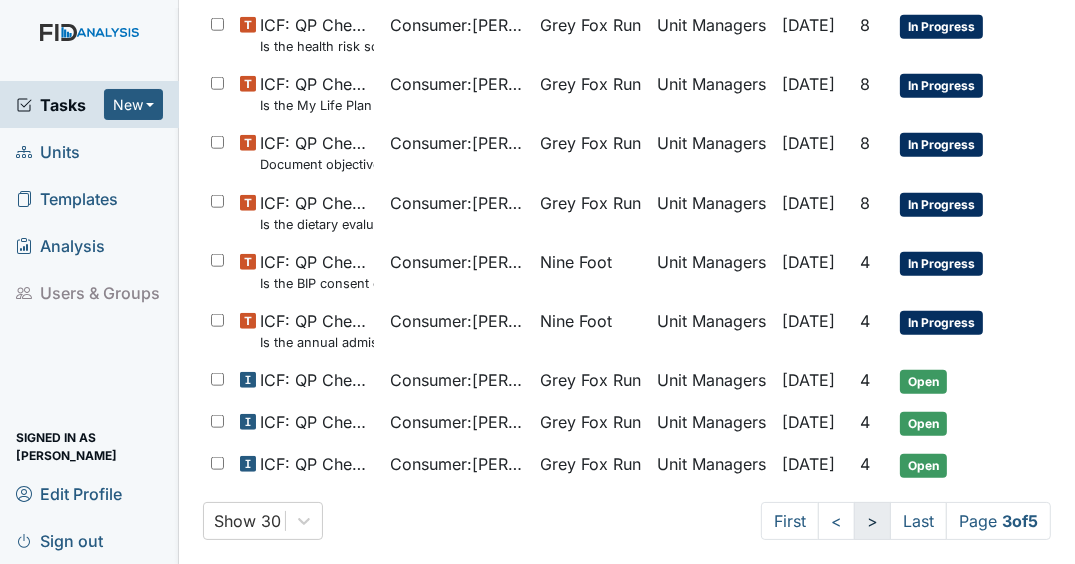 click on ">" at bounding box center [872, 521] 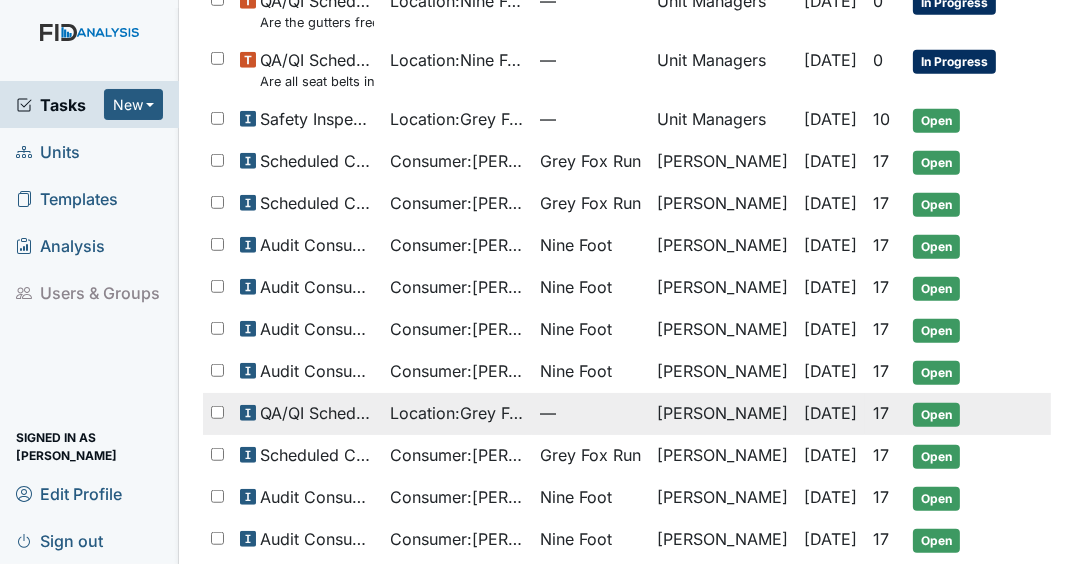 scroll, scrollTop: 1191, scrollLeft: 0, axis: vertical 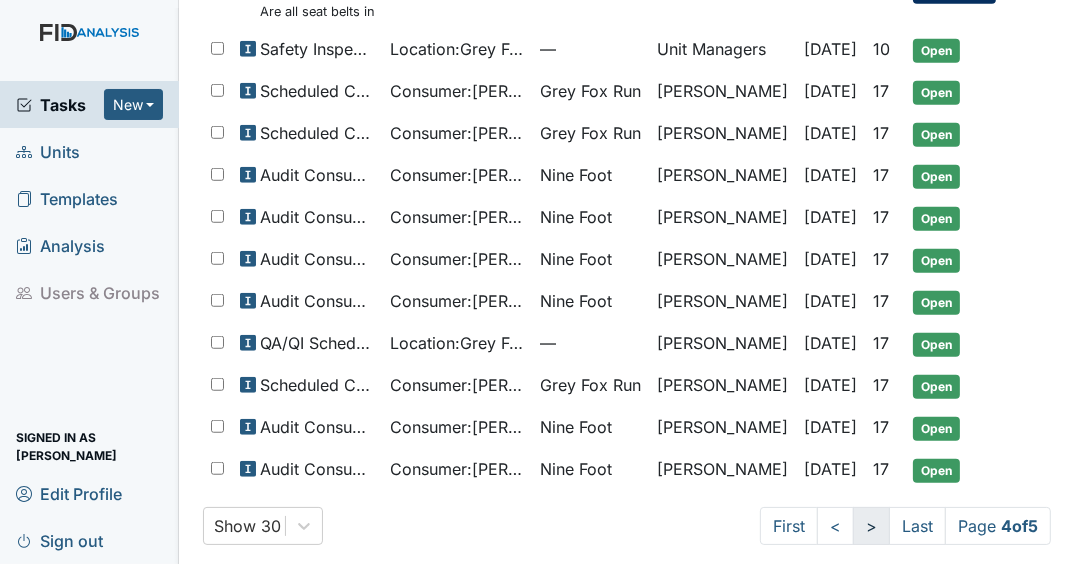 click on ">" at bounding box center [871, 526] 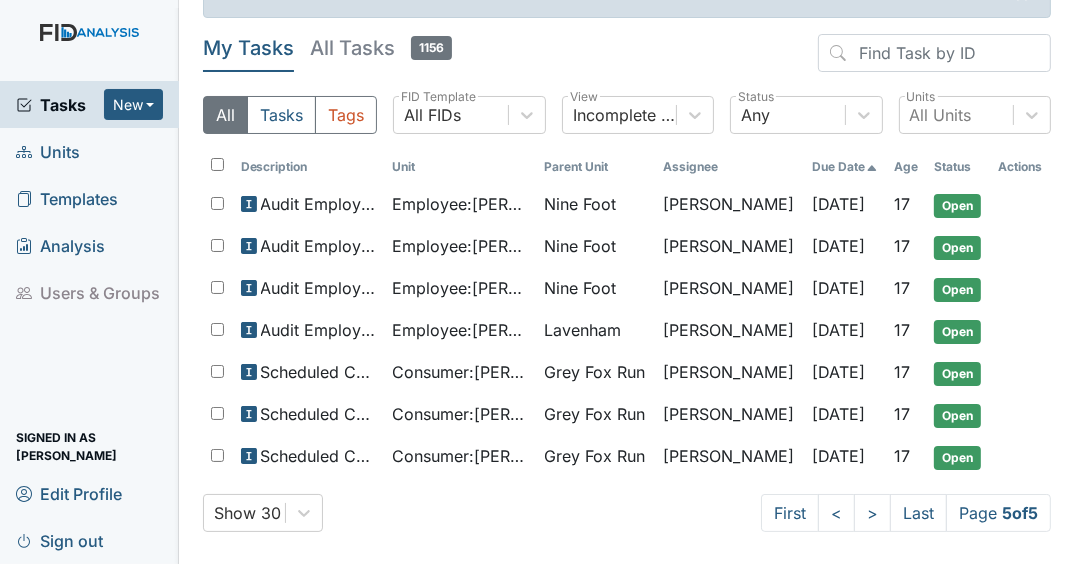 scroll, scrollTop: 44, scrollLeft: 0, axis: vertical 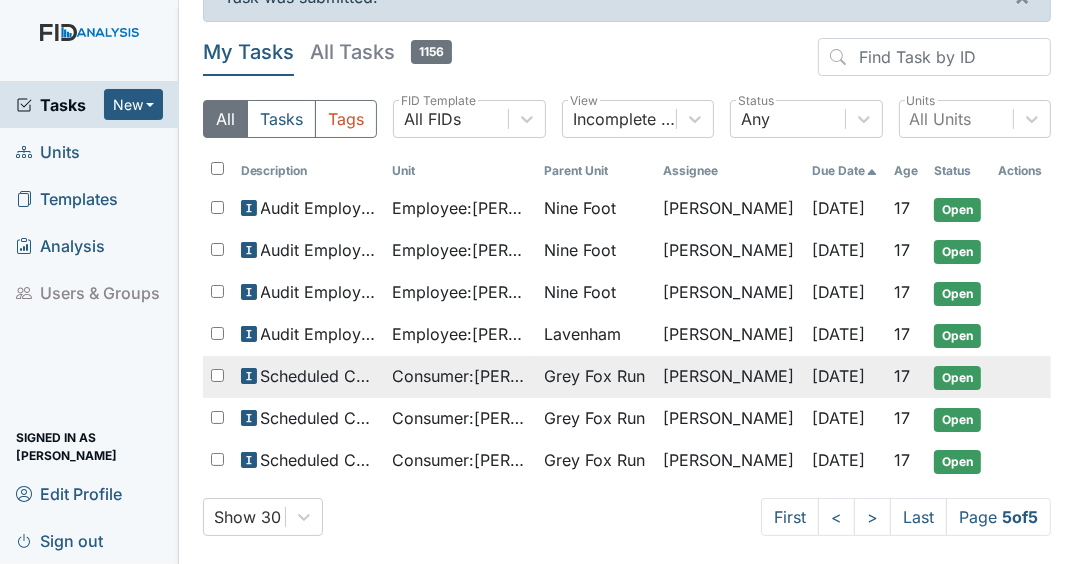 click on "[DATE]" at bounding box center (838, 376) 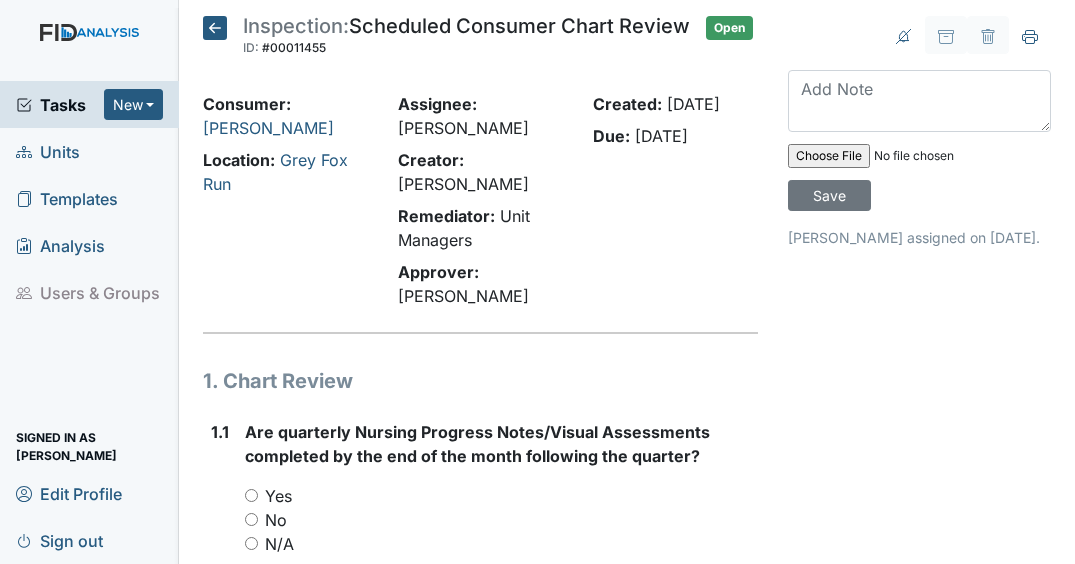 scroll, scrollTop: 0, scrollLeft: 0, axis: both 